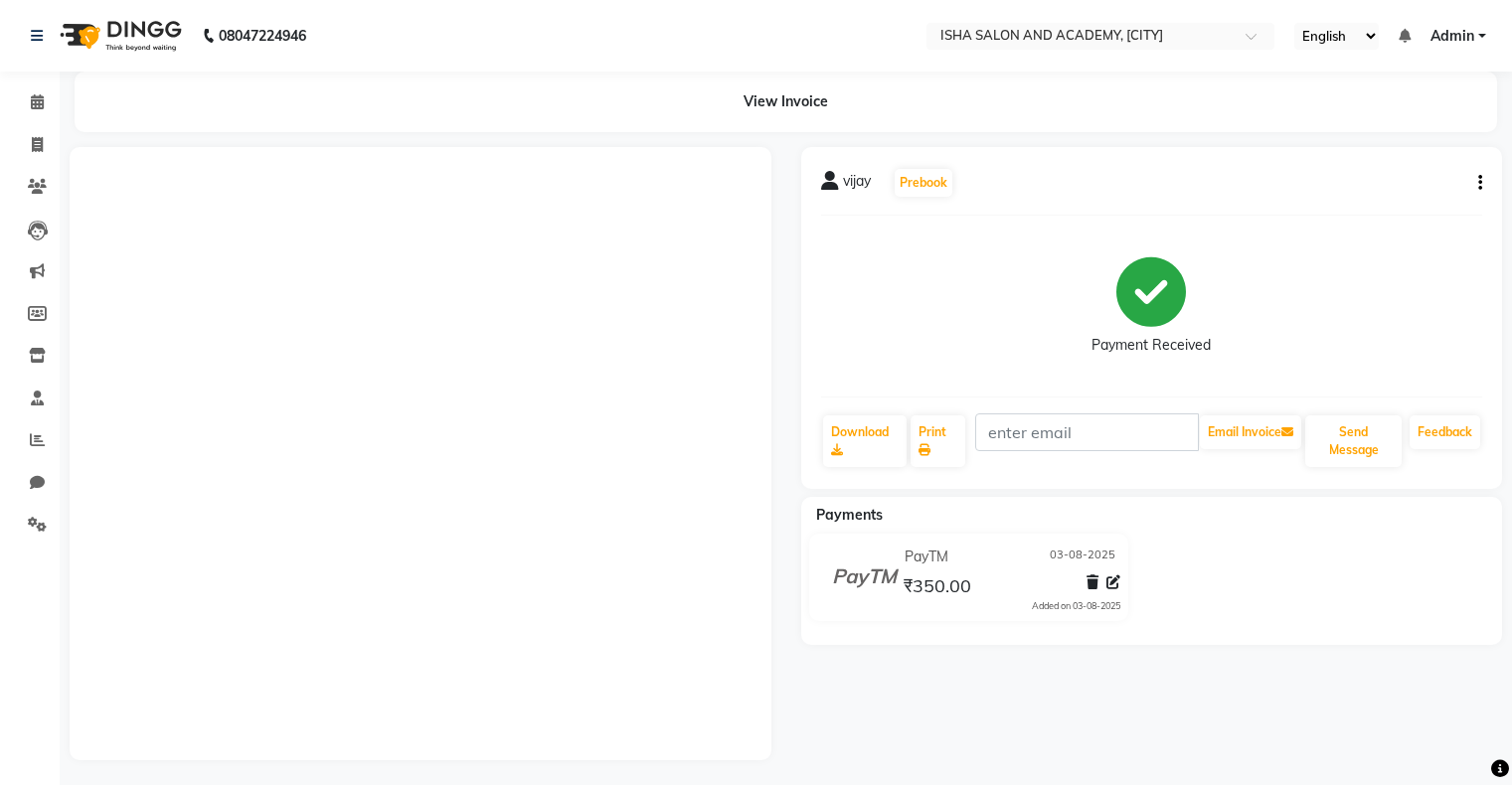 scroll, scrollTop: 0, scrollLeft: 0, axis: both 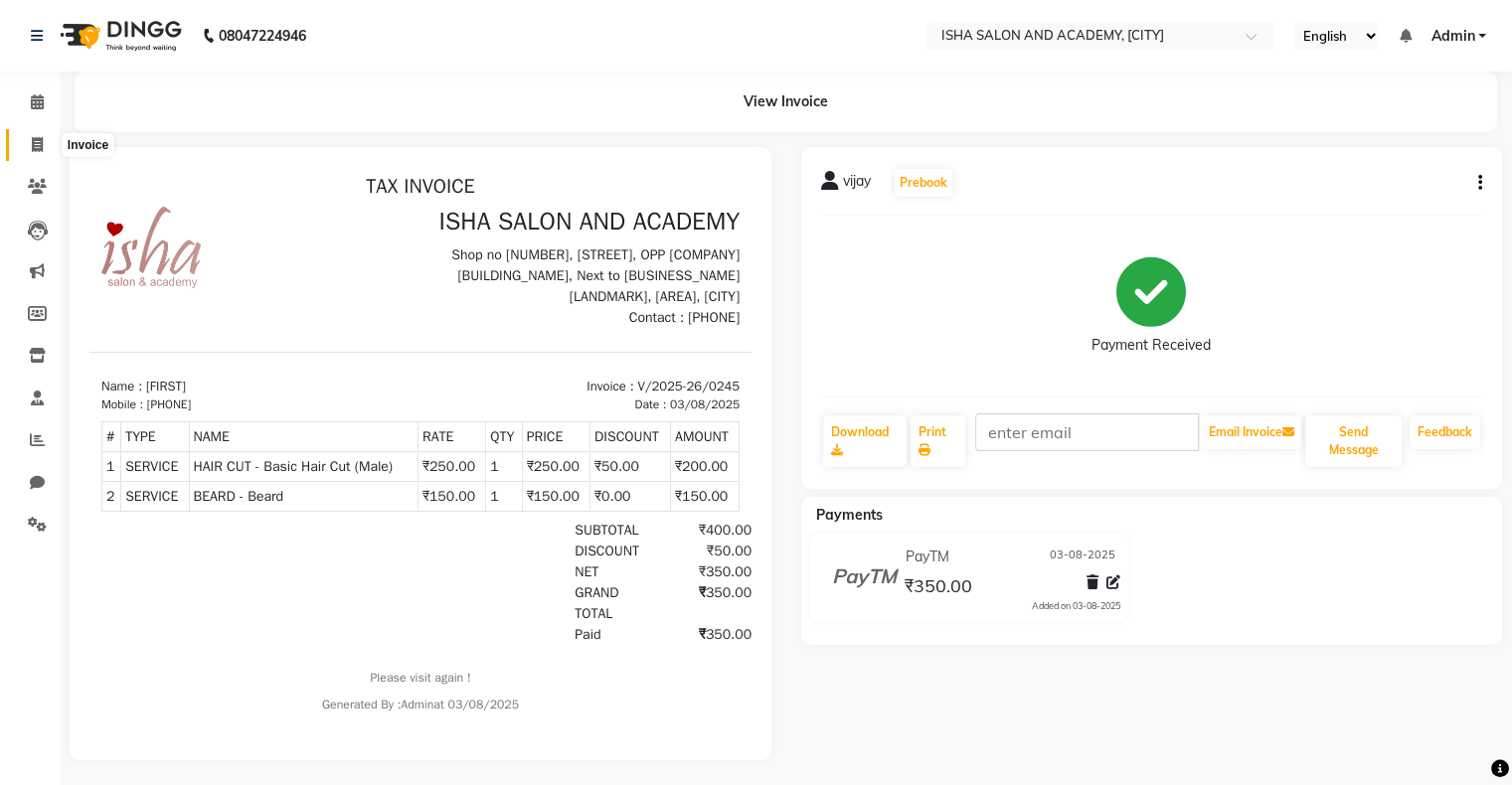 click 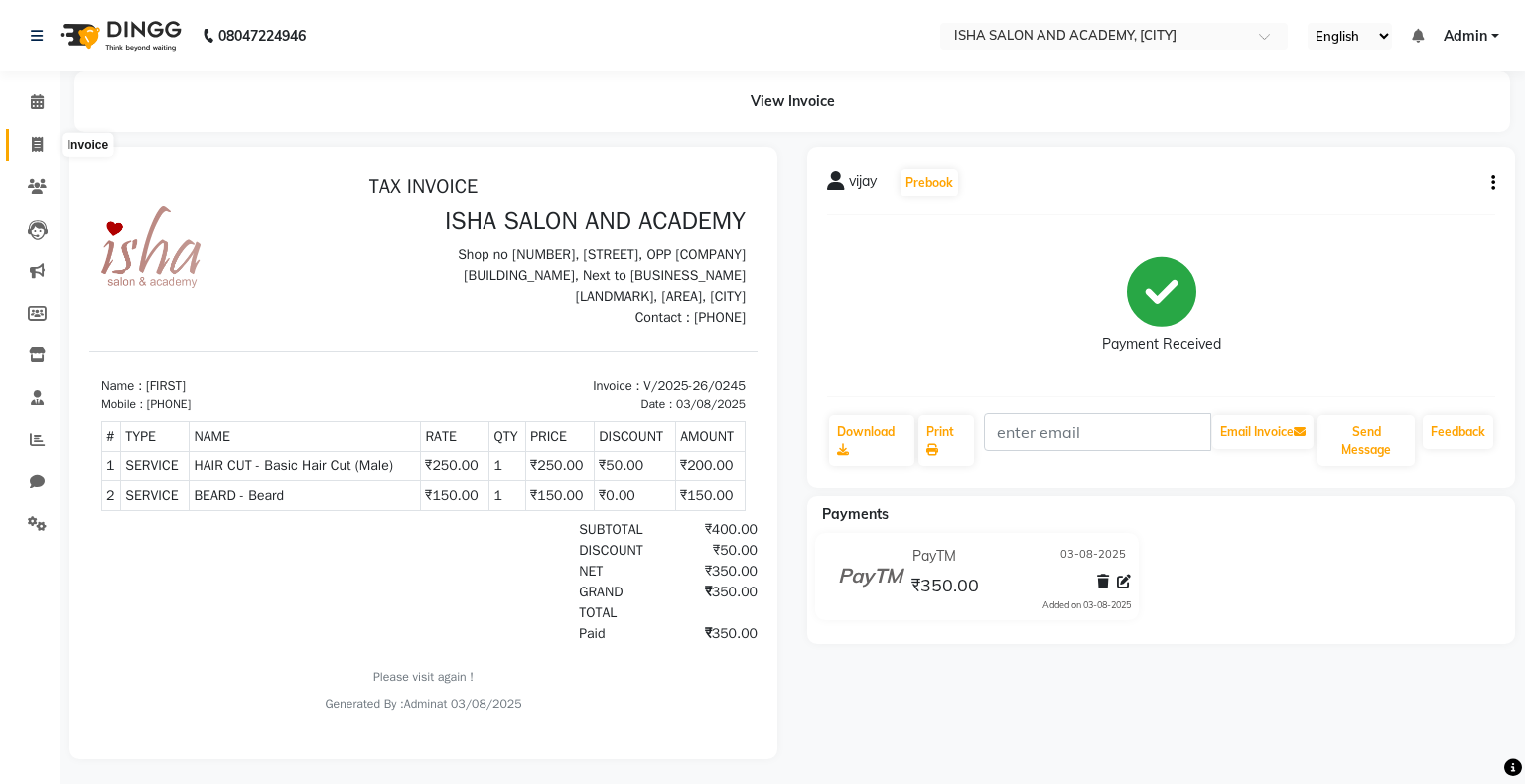 select on "service" 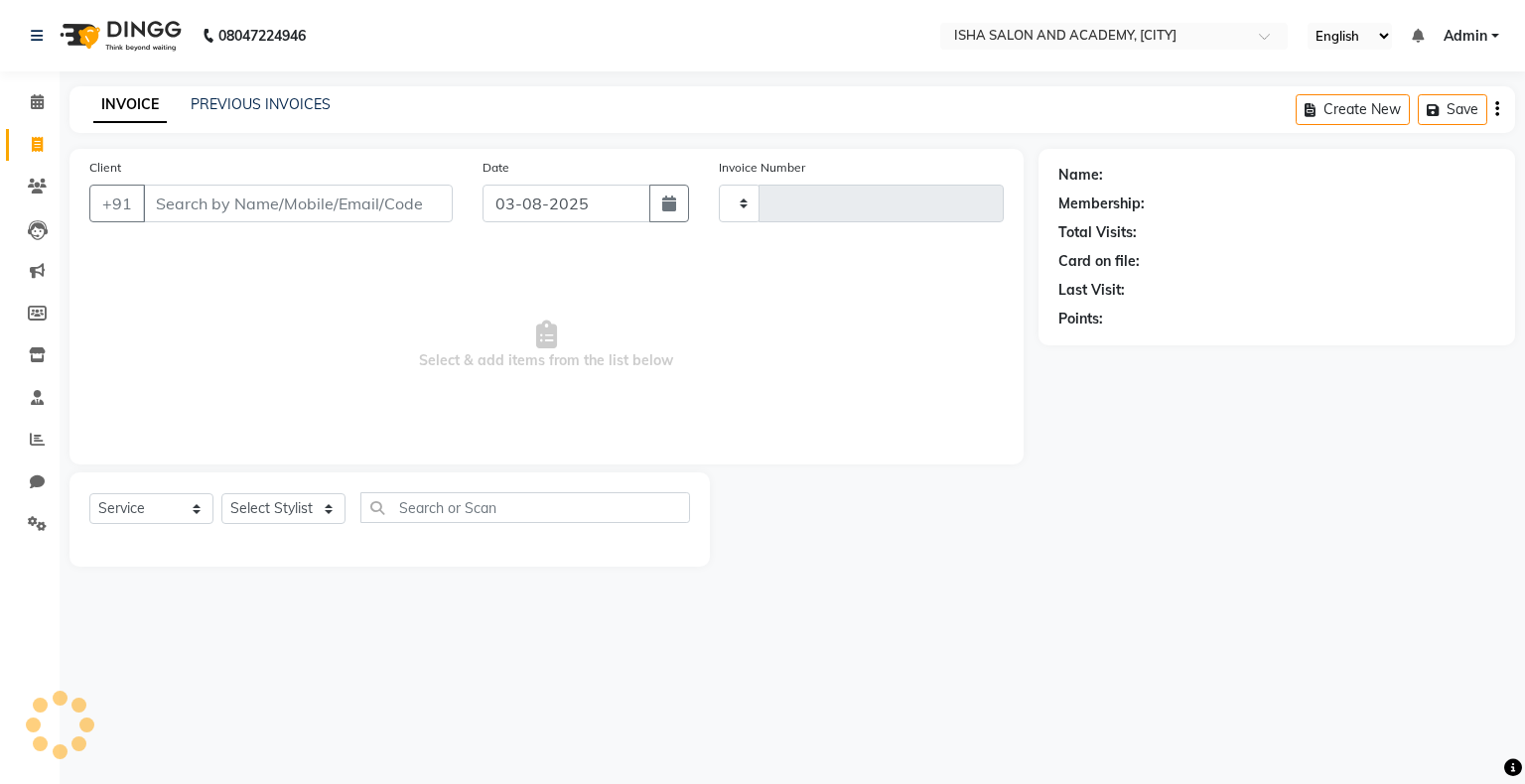 type on "0246" 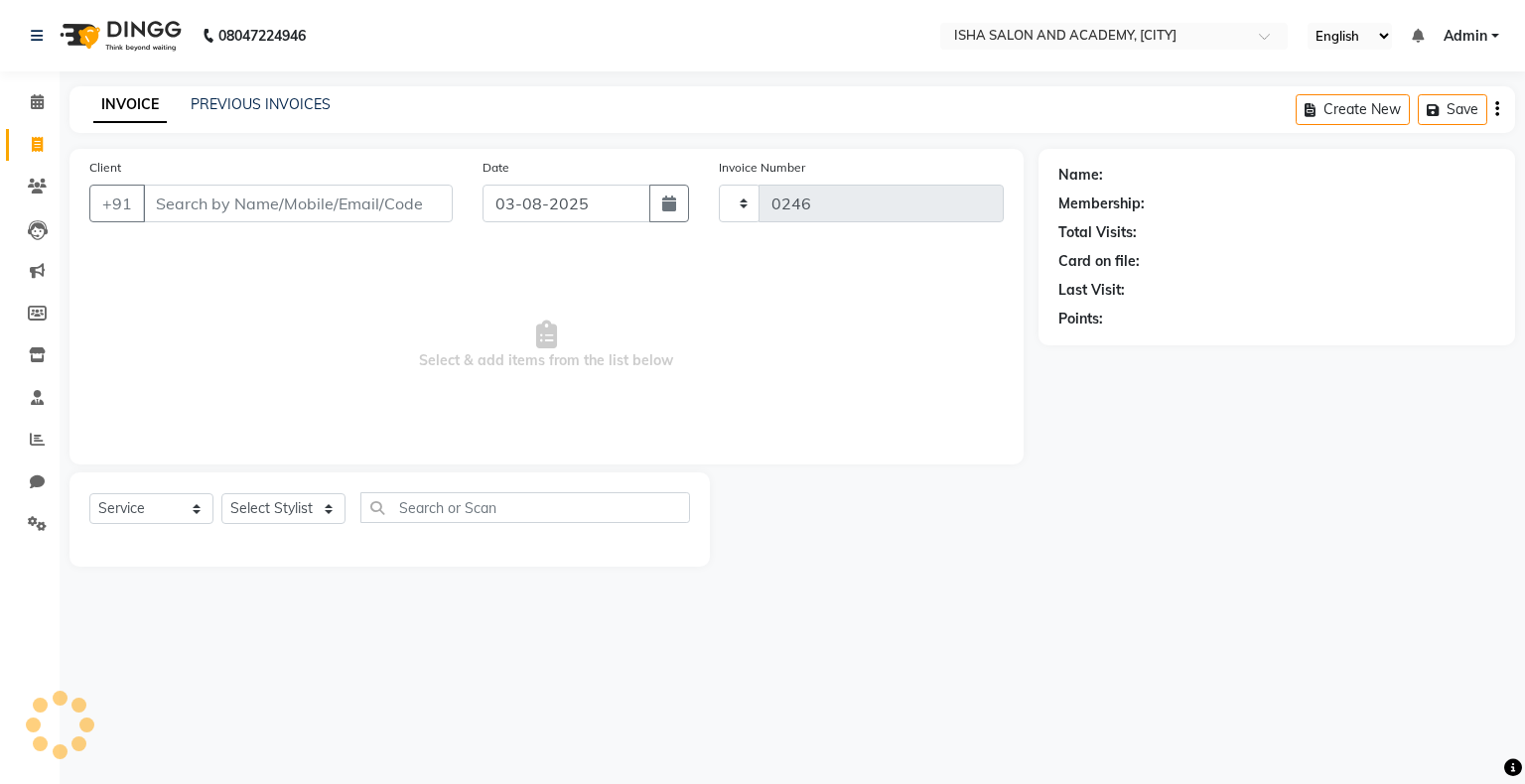 select on "8203" 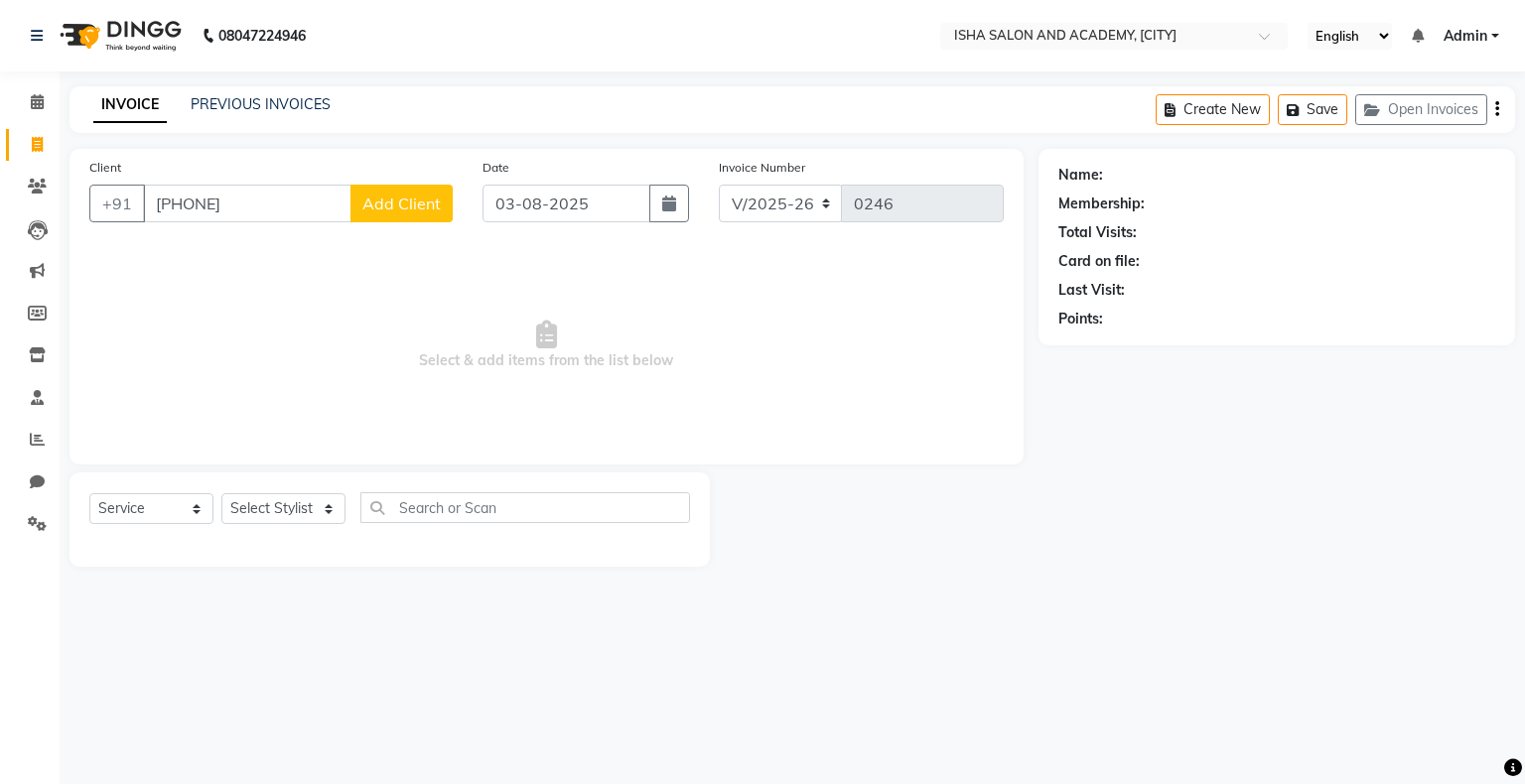 type on "[PHONE]" 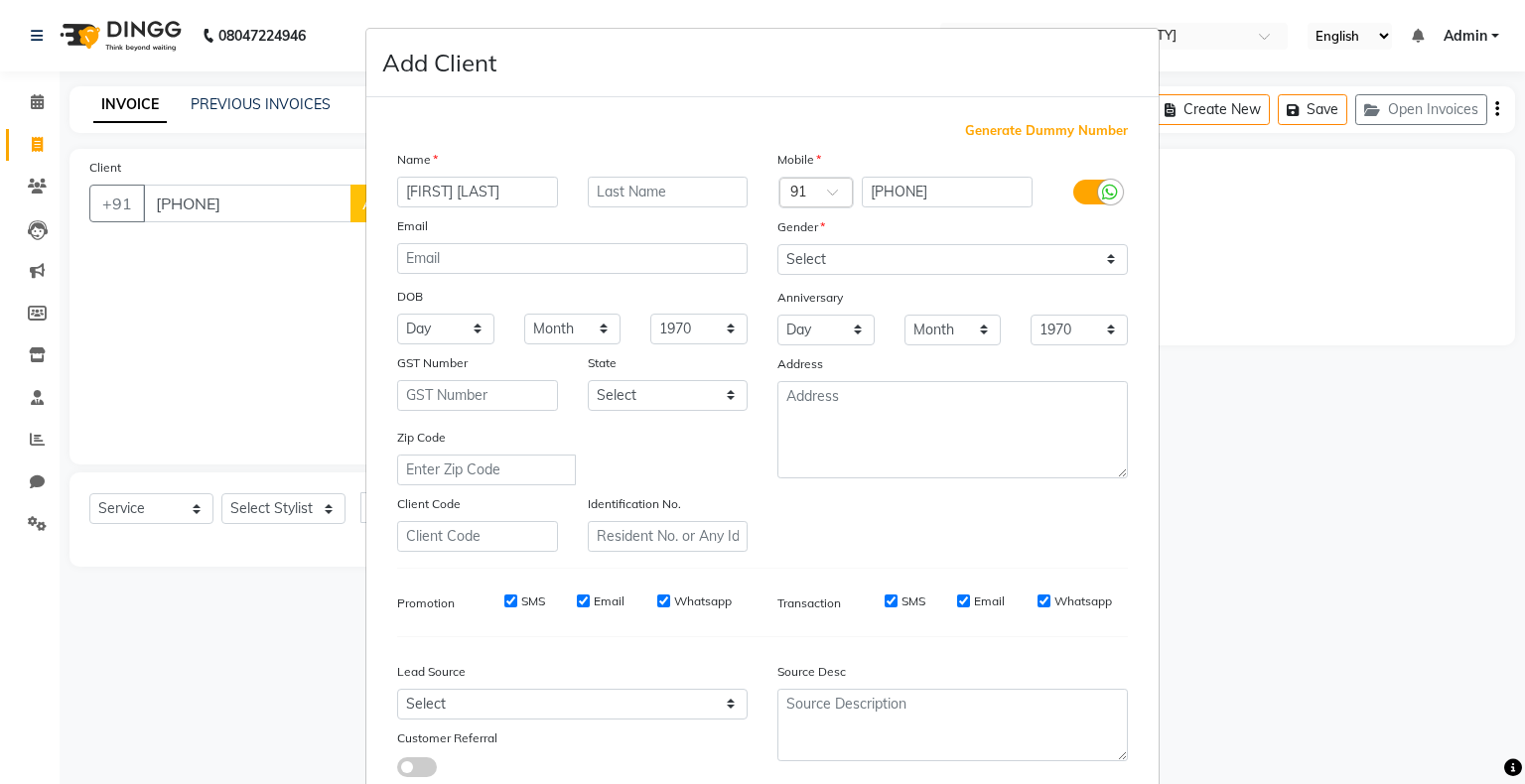 type on "[FIRST] [LAST]" 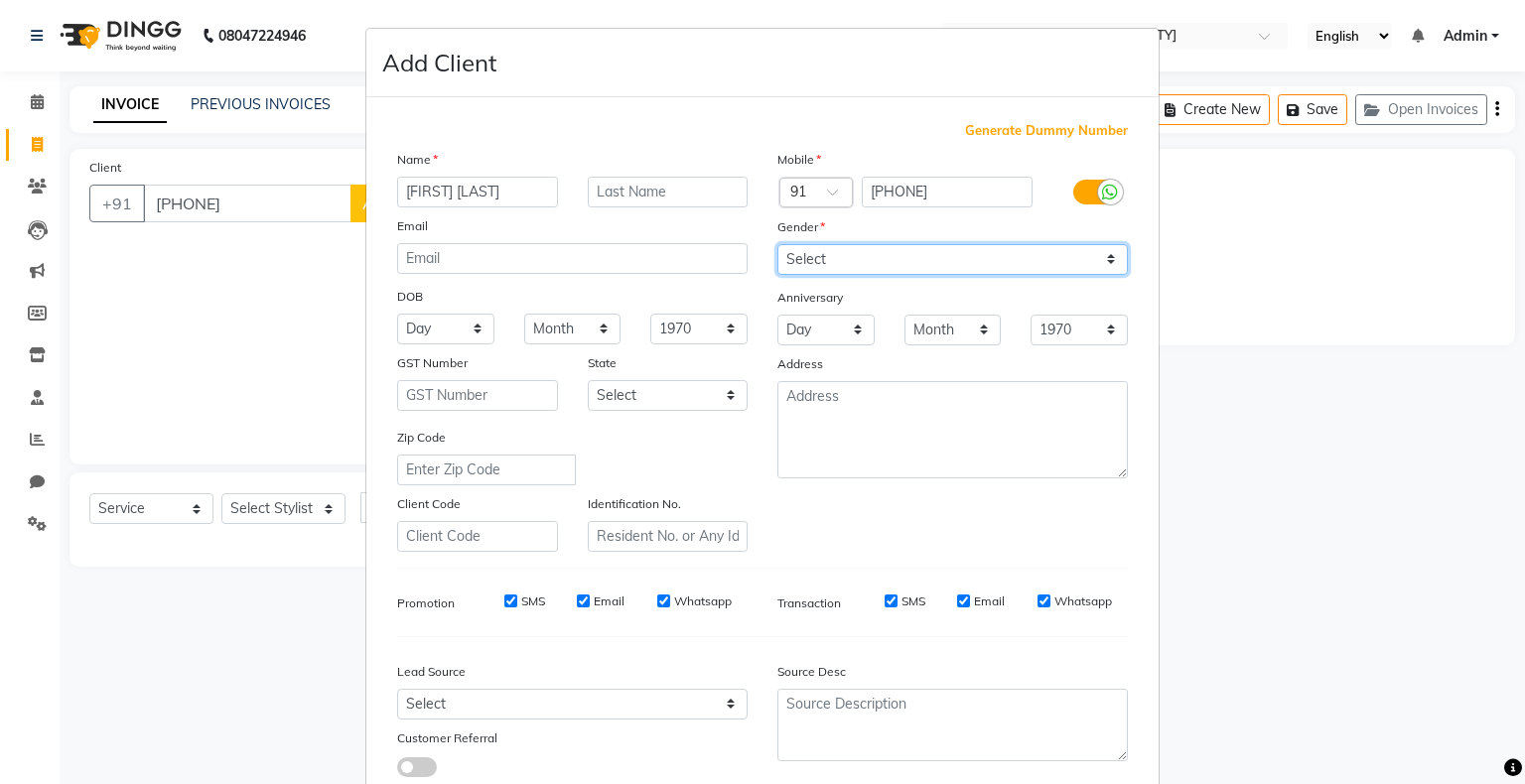 click on "Select Male Female Other Prefer Not To Say" at bounding box center [952, 259] 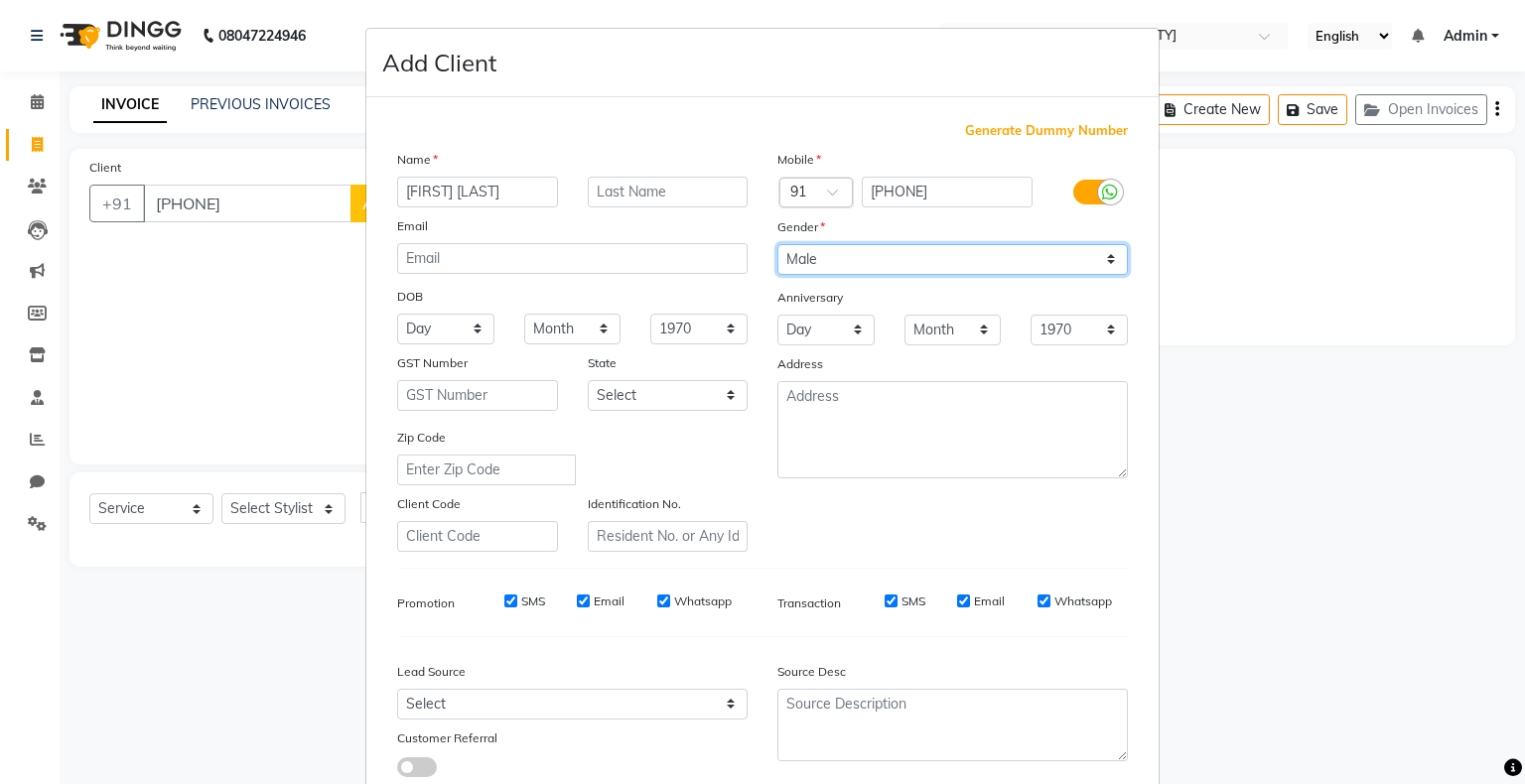 click on "Select Male Female Other Prefer Not To Say" at bounding box center [952, 259] 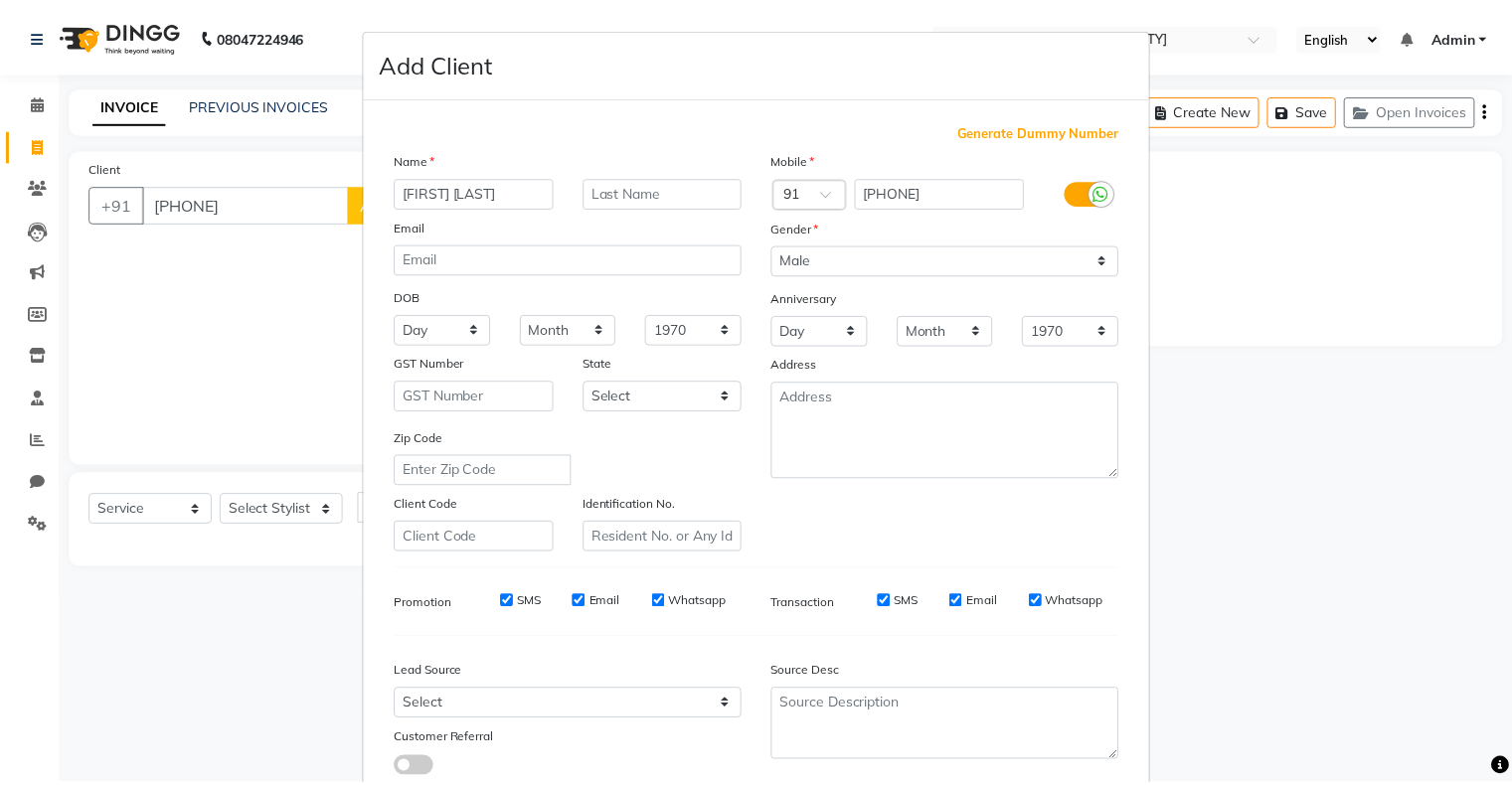 scroll, scrollTop: 141, scrollLeft: 0, axis: vertical 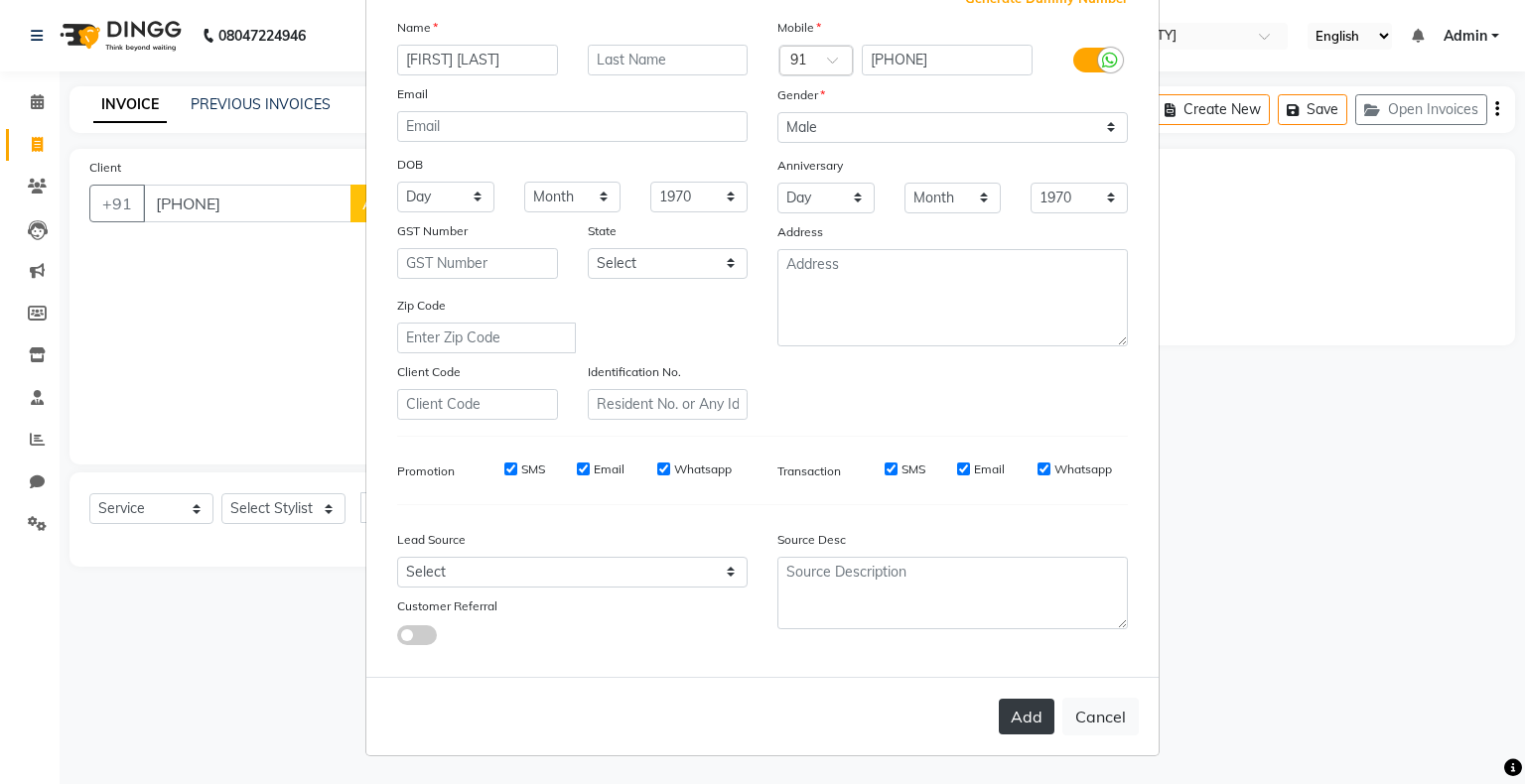 click on "Add" at bounding box center [1027, 717] 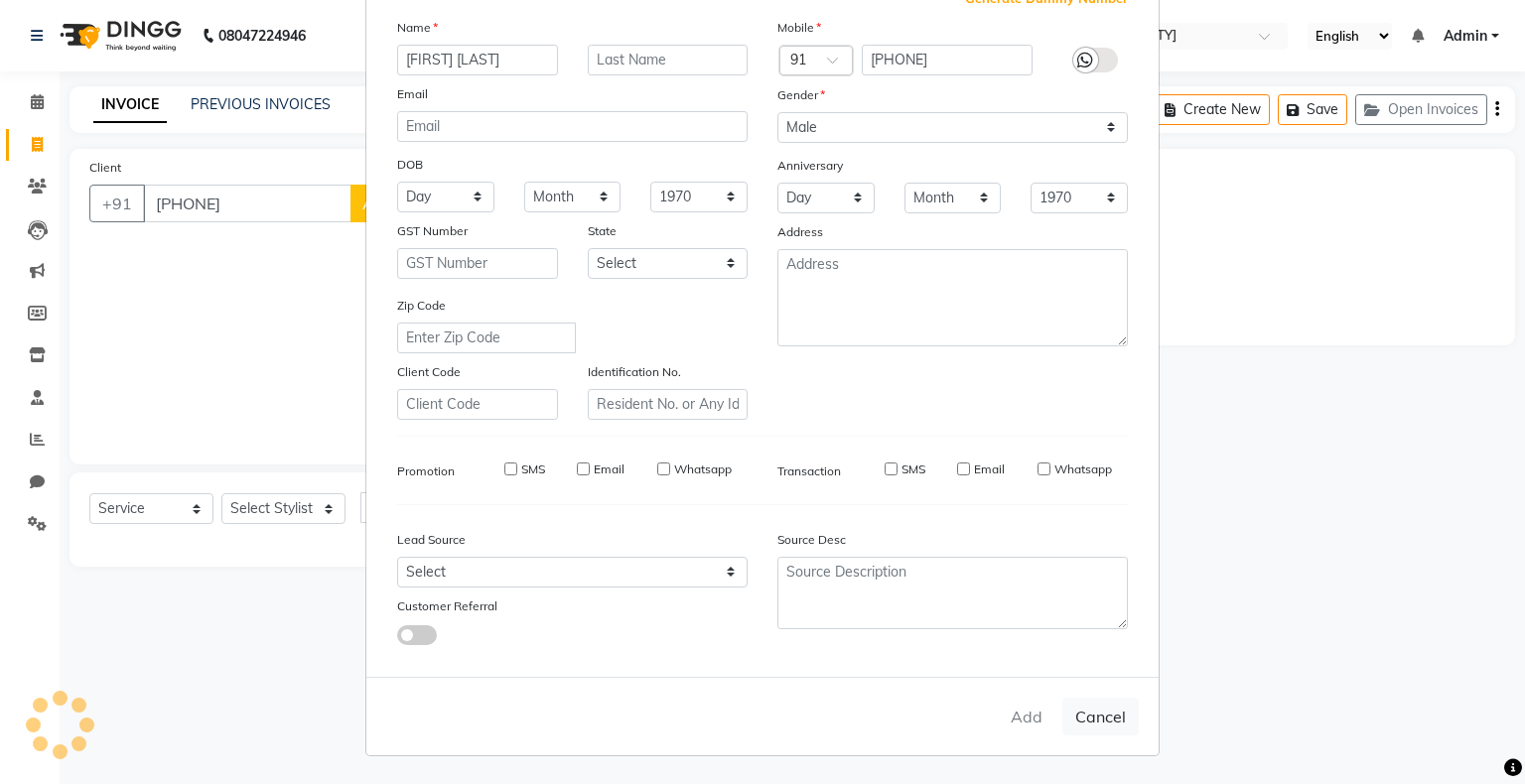 type 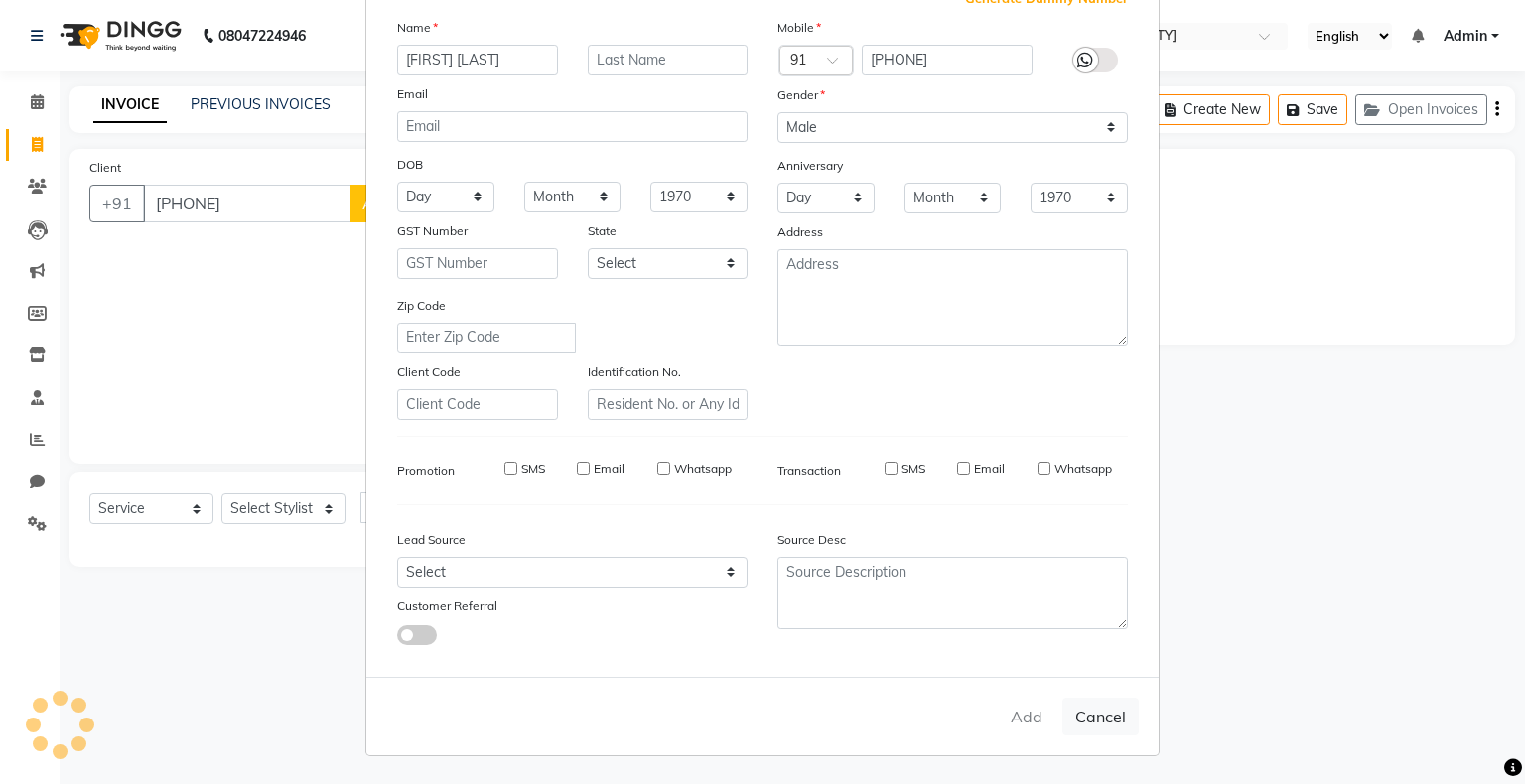 select 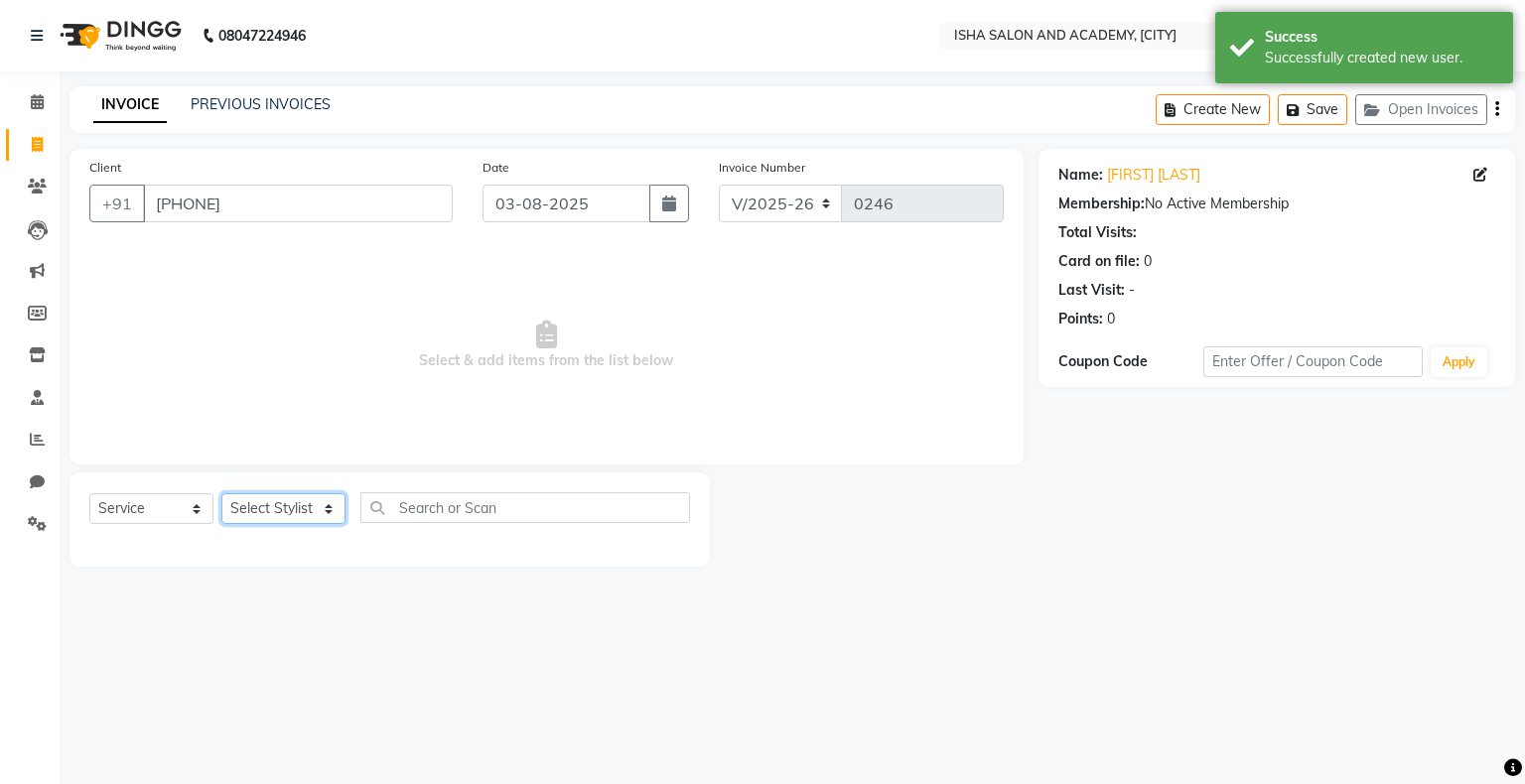 click on "Select Stylist [FIRST] [LAST] [FIRST] [LAST] [FIRST] [LAST]" 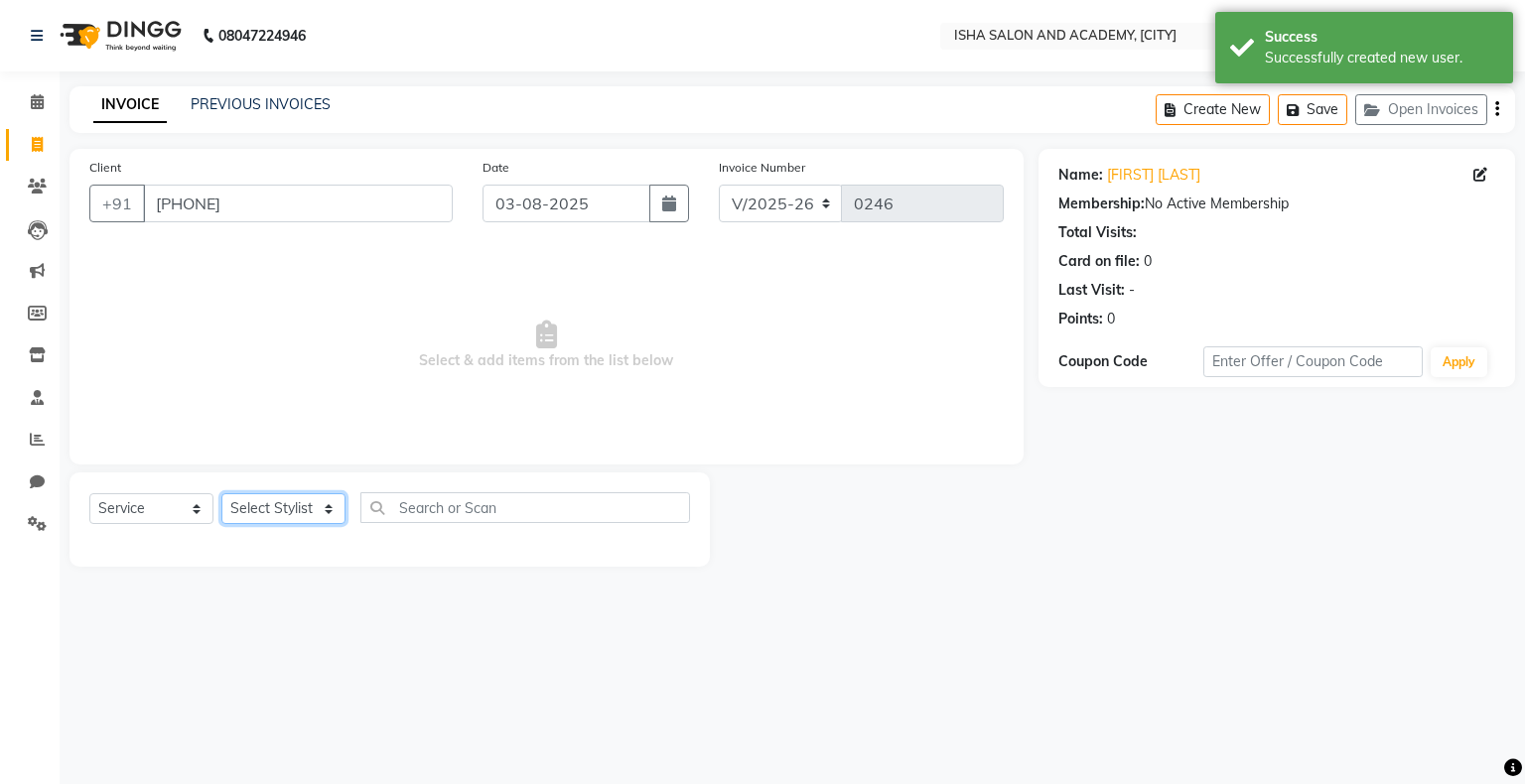 select on "[NUMBER]" 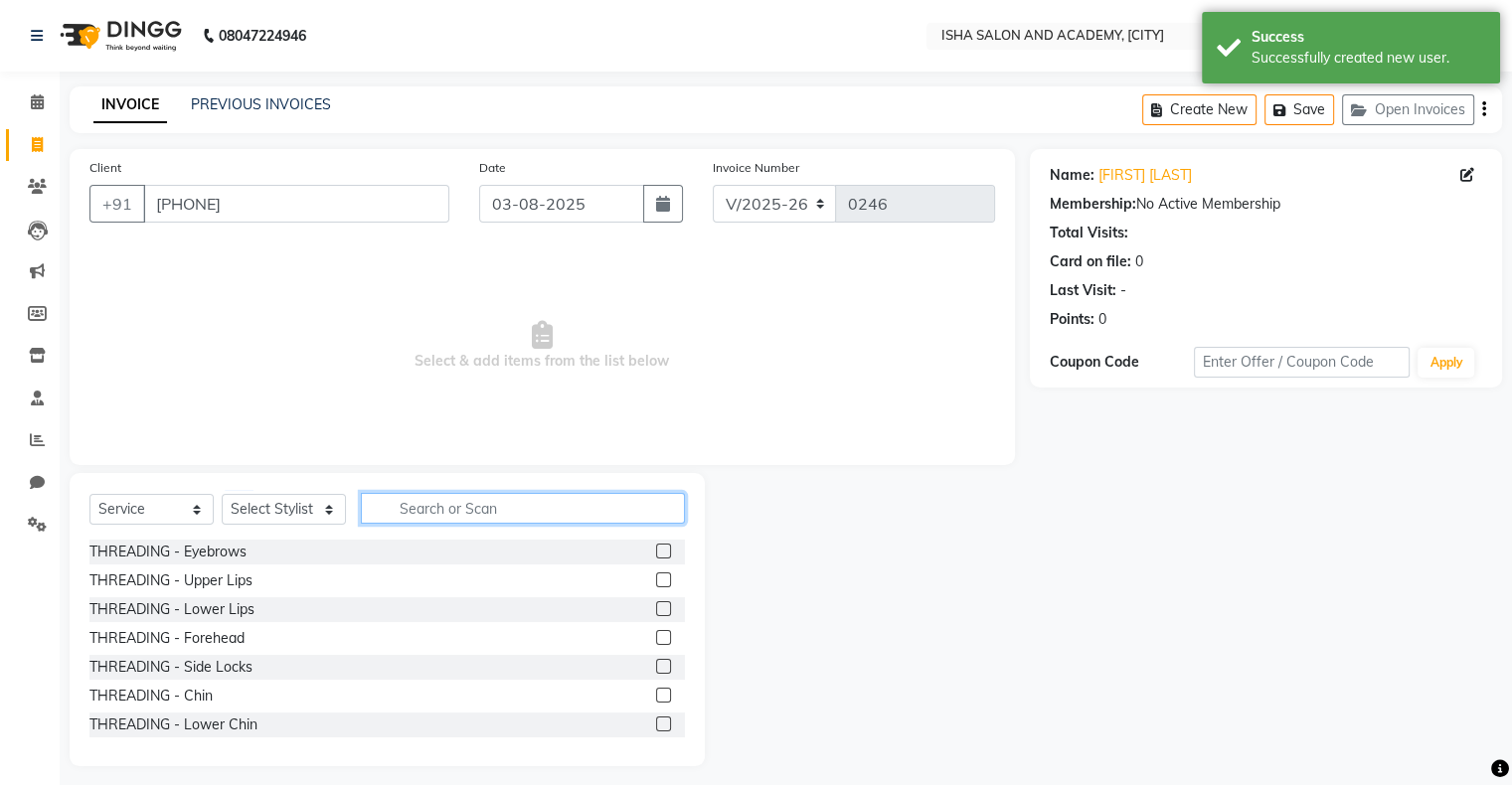 click 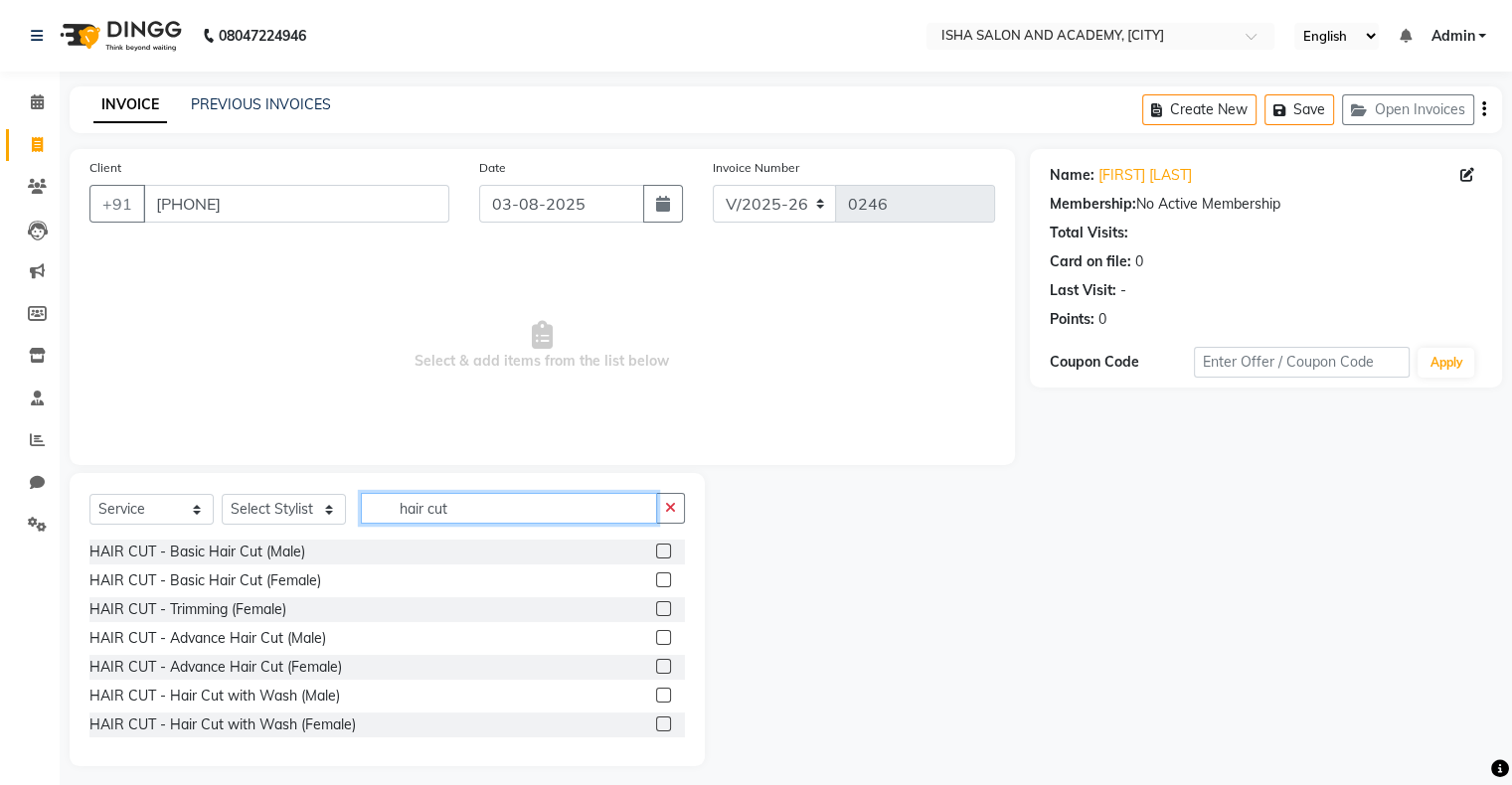 type on "hair cut" 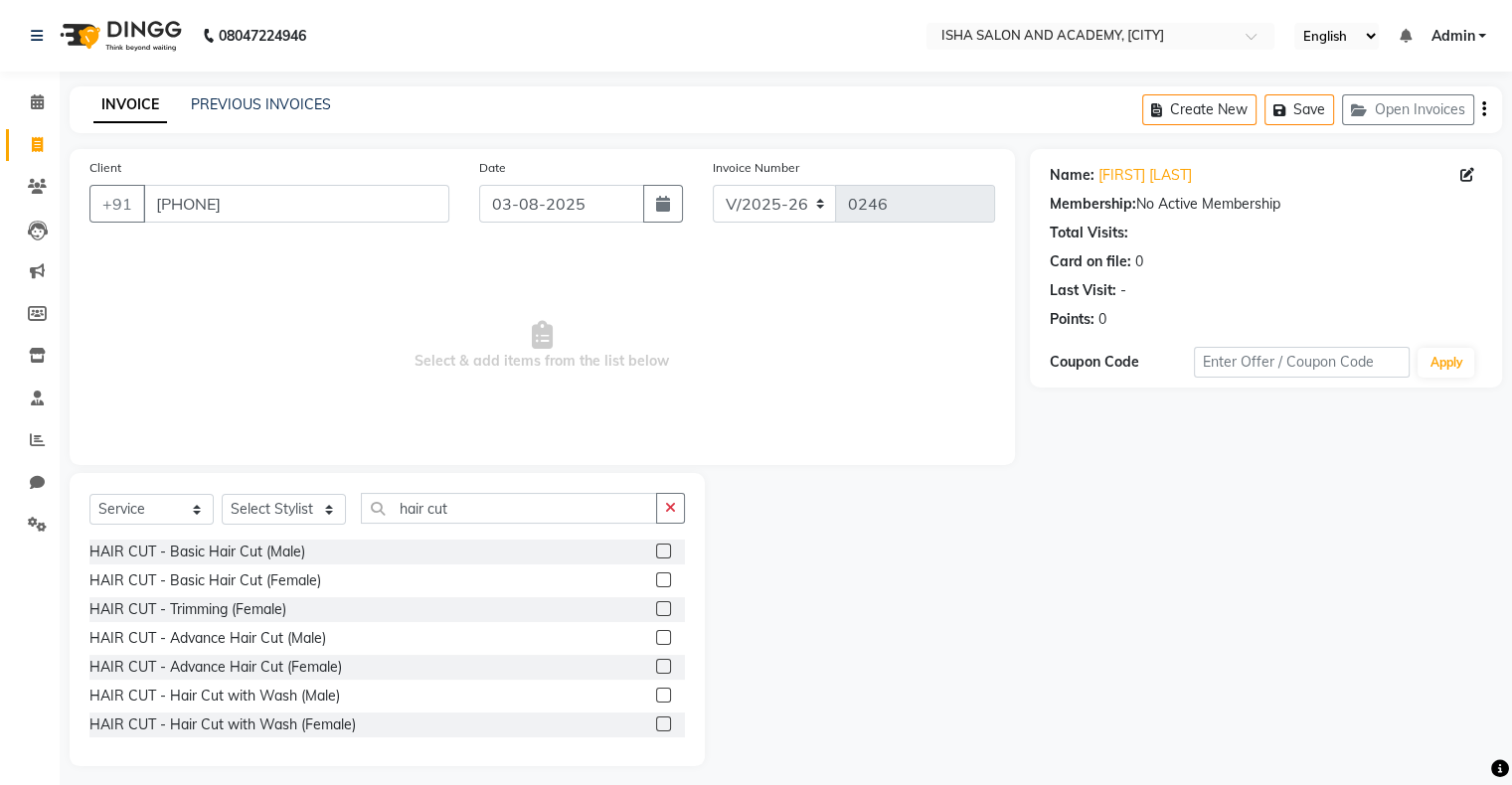 click 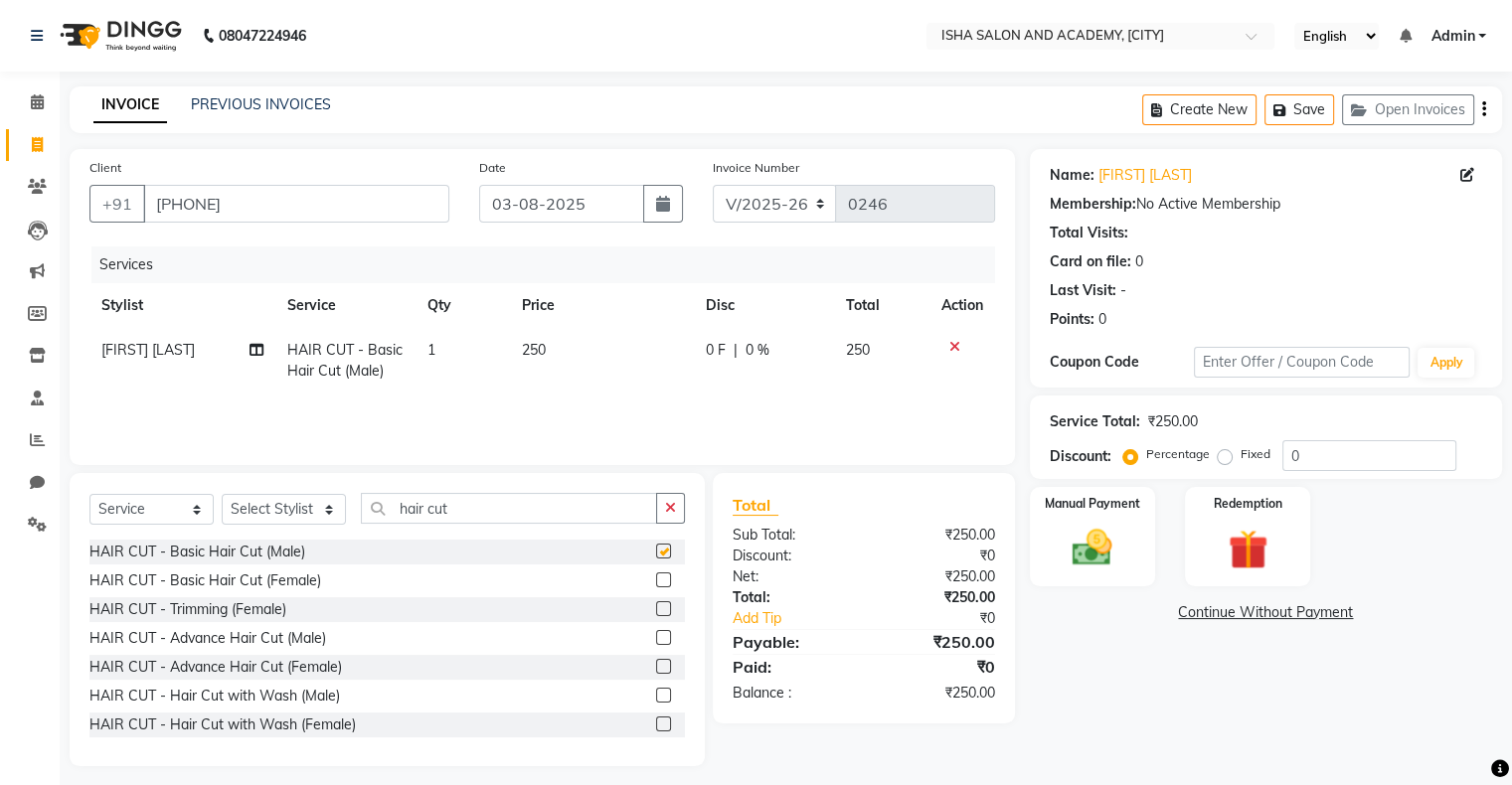 checkbox on "false" 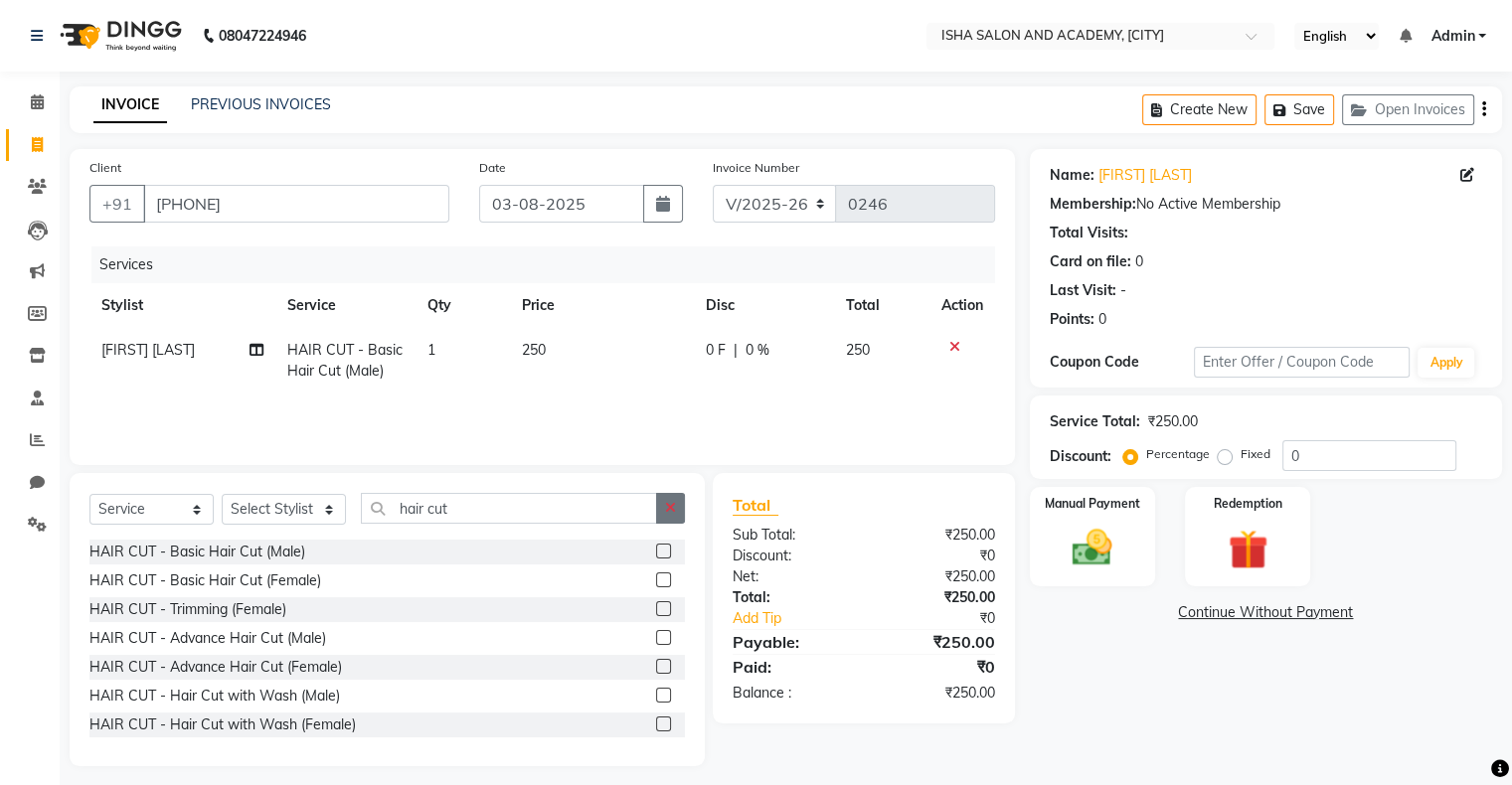 click 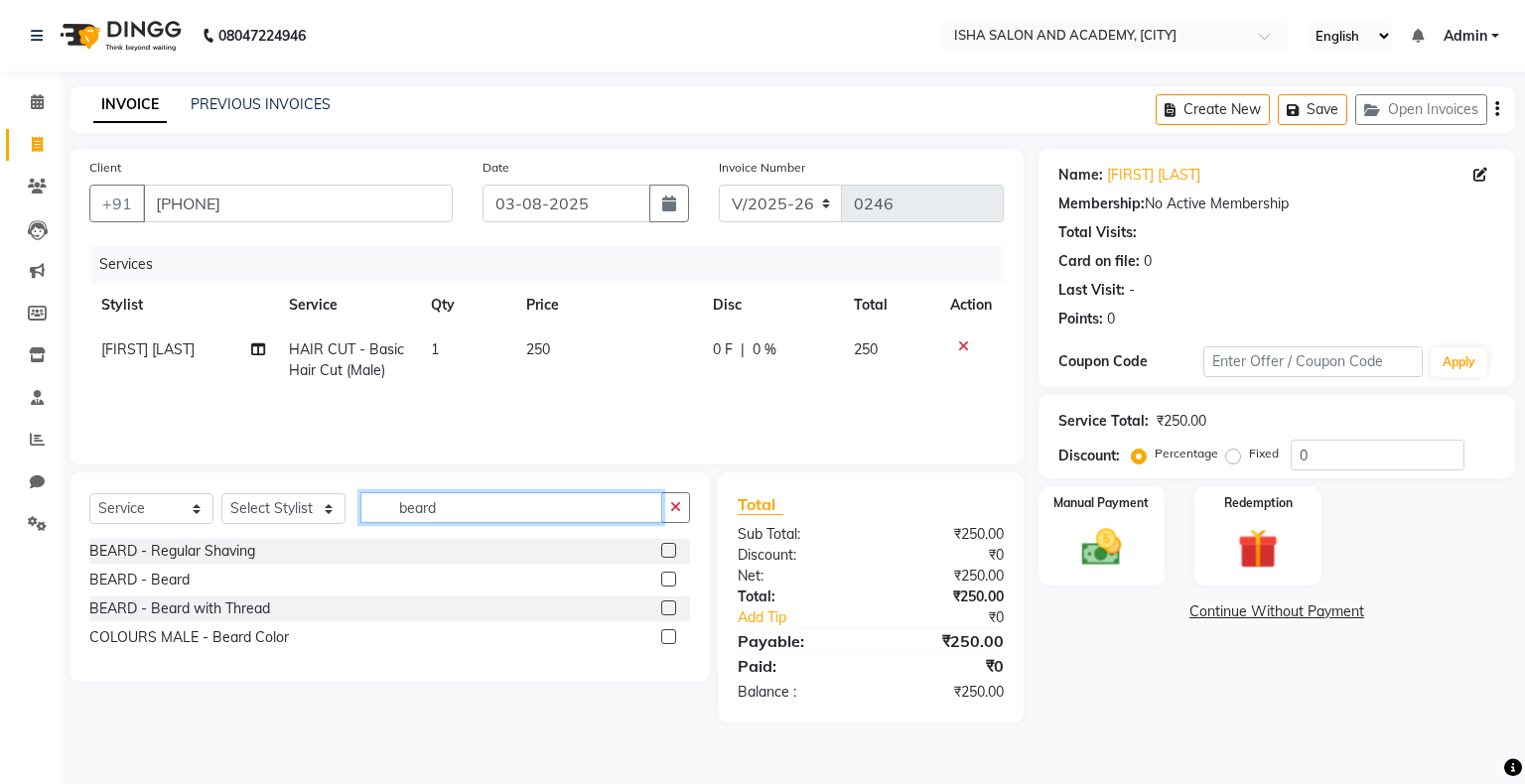 type on "beard" 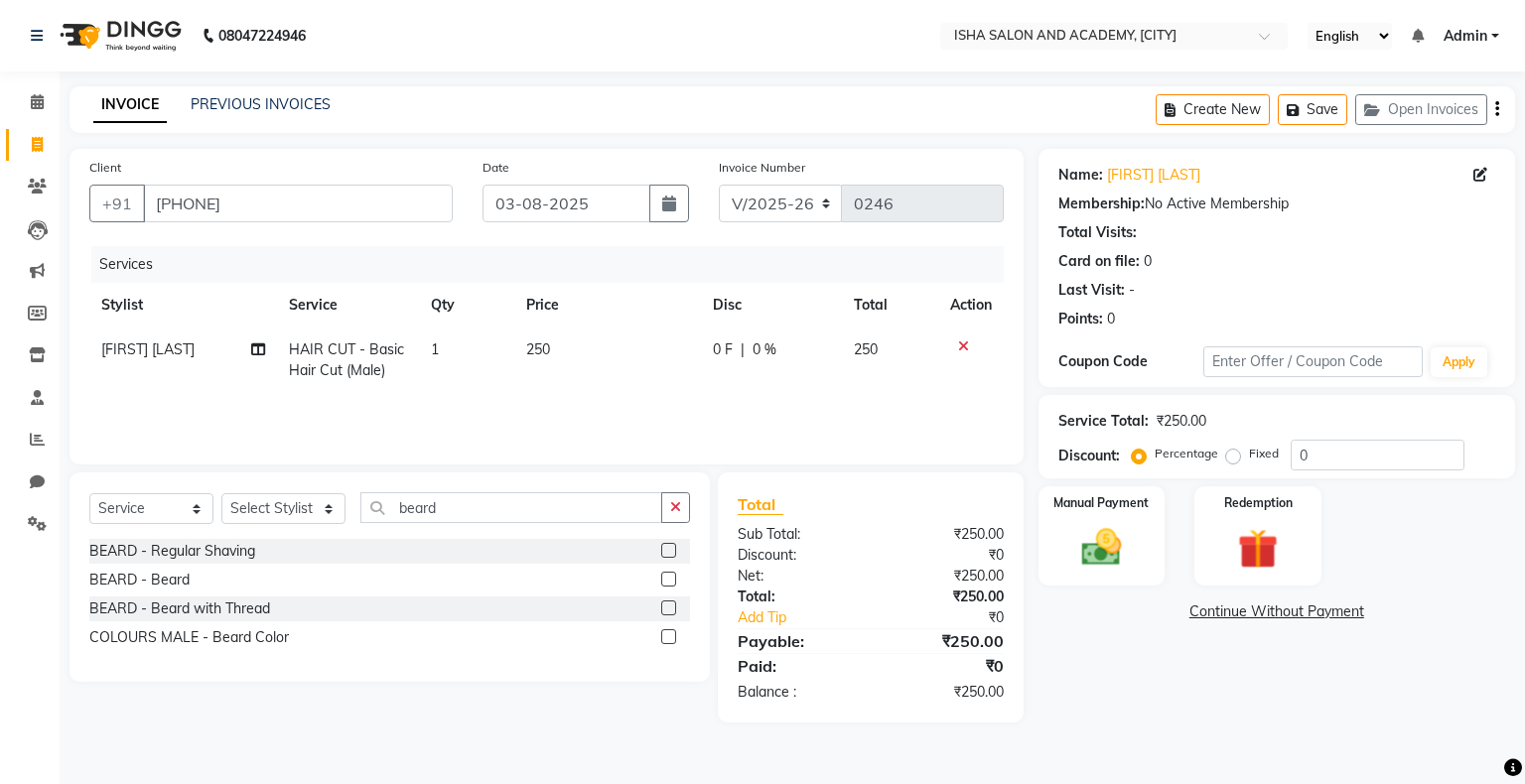 click 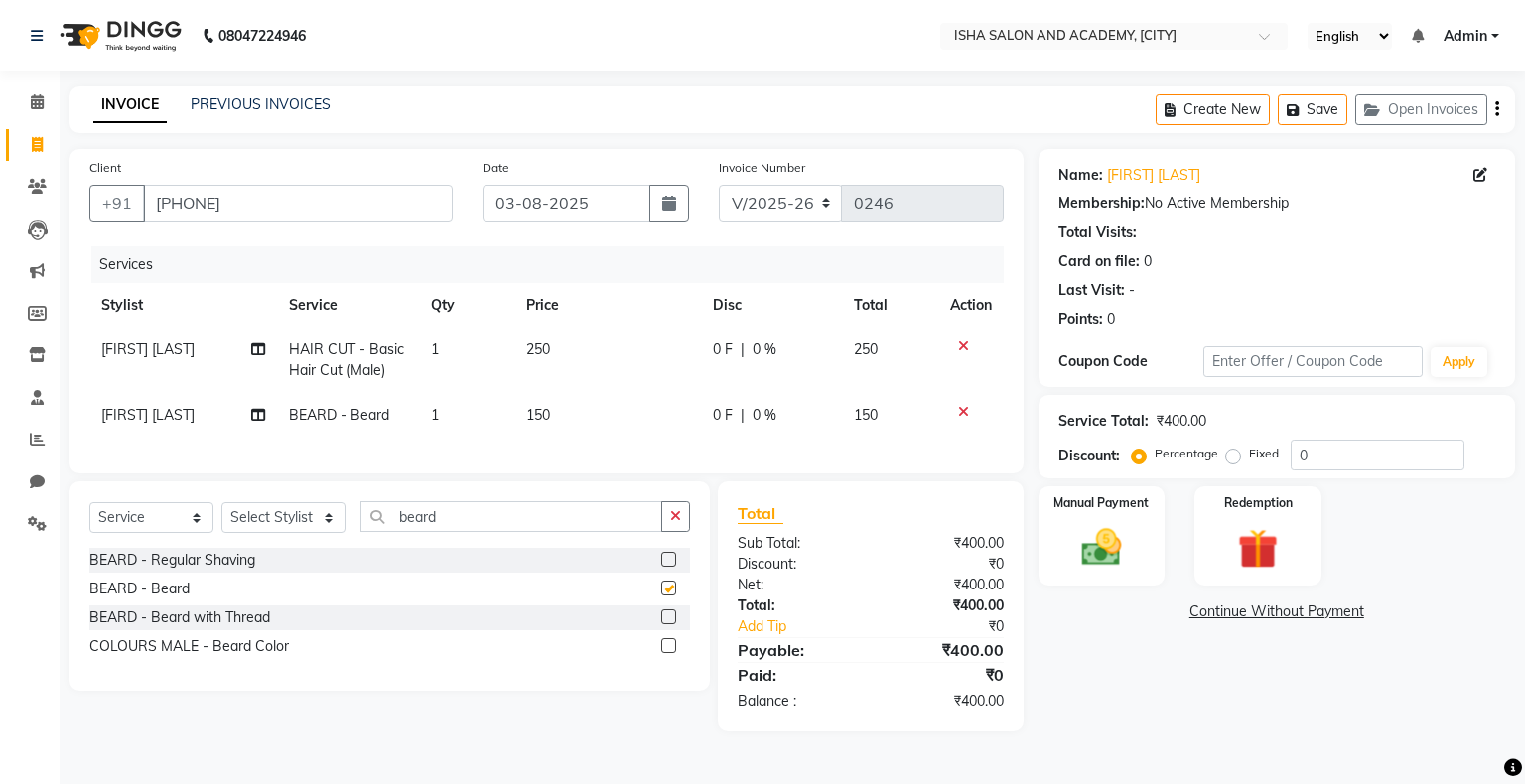 checkbox on "false" 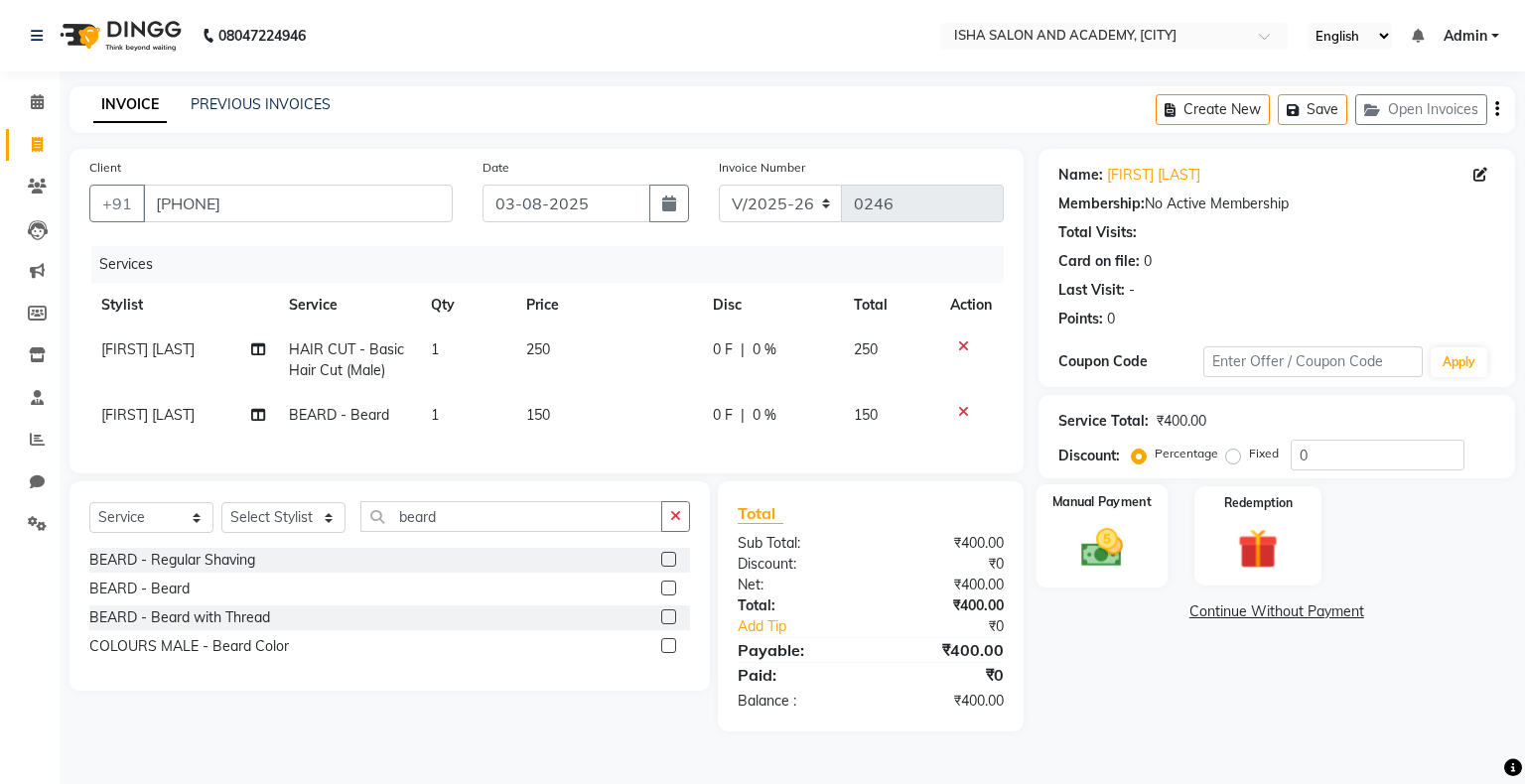 click 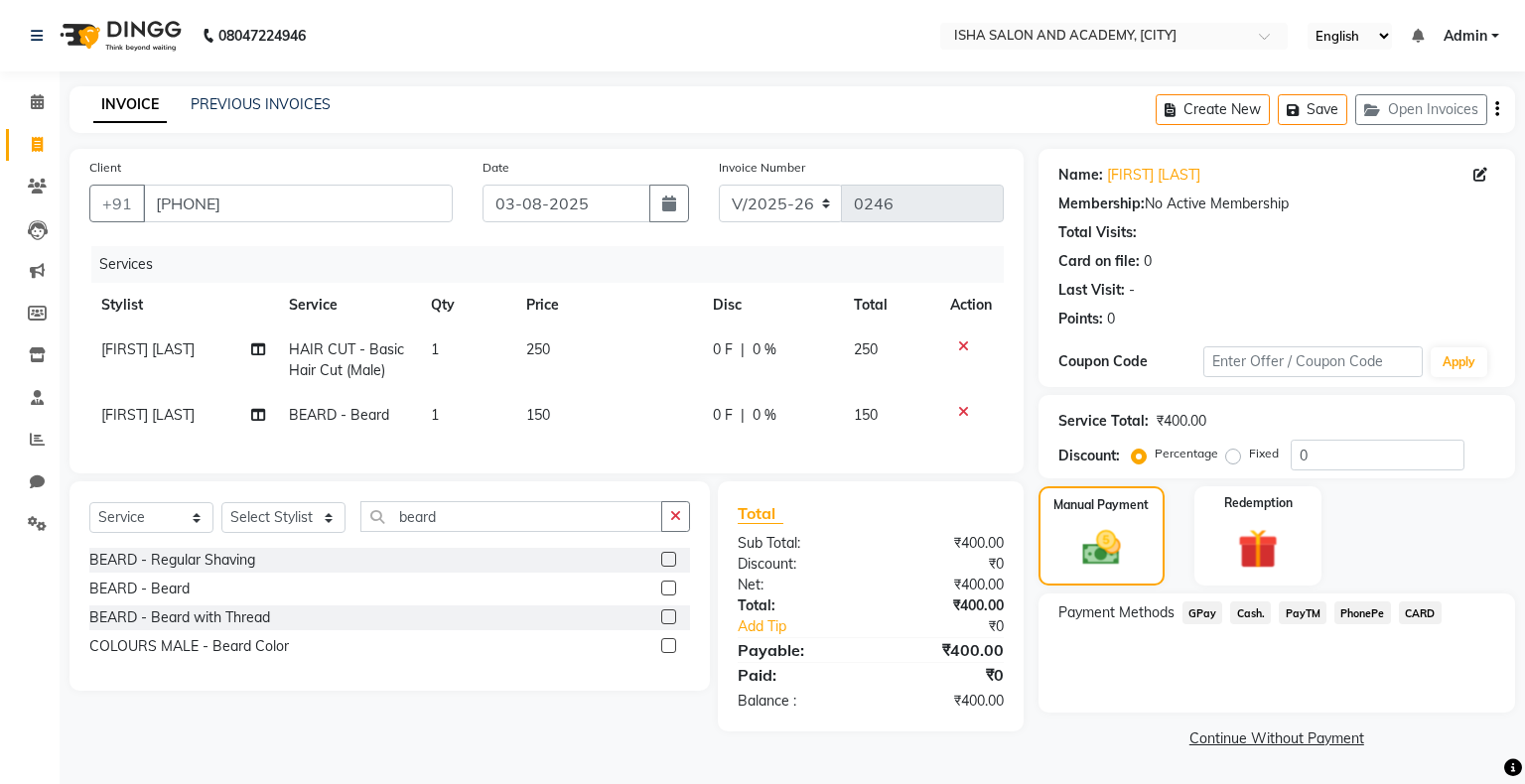 click on "PayTM" 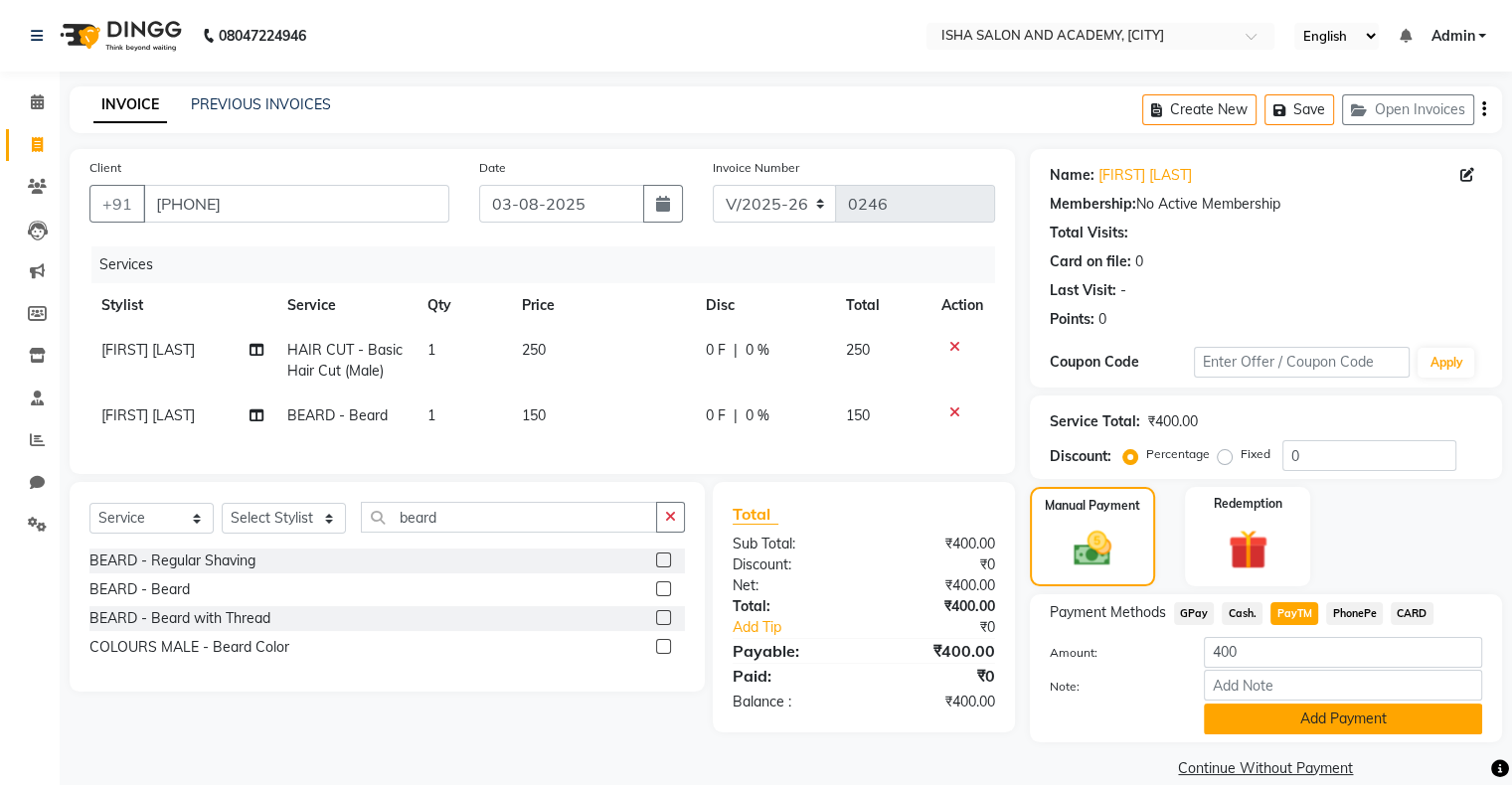 click on "Add Payment" 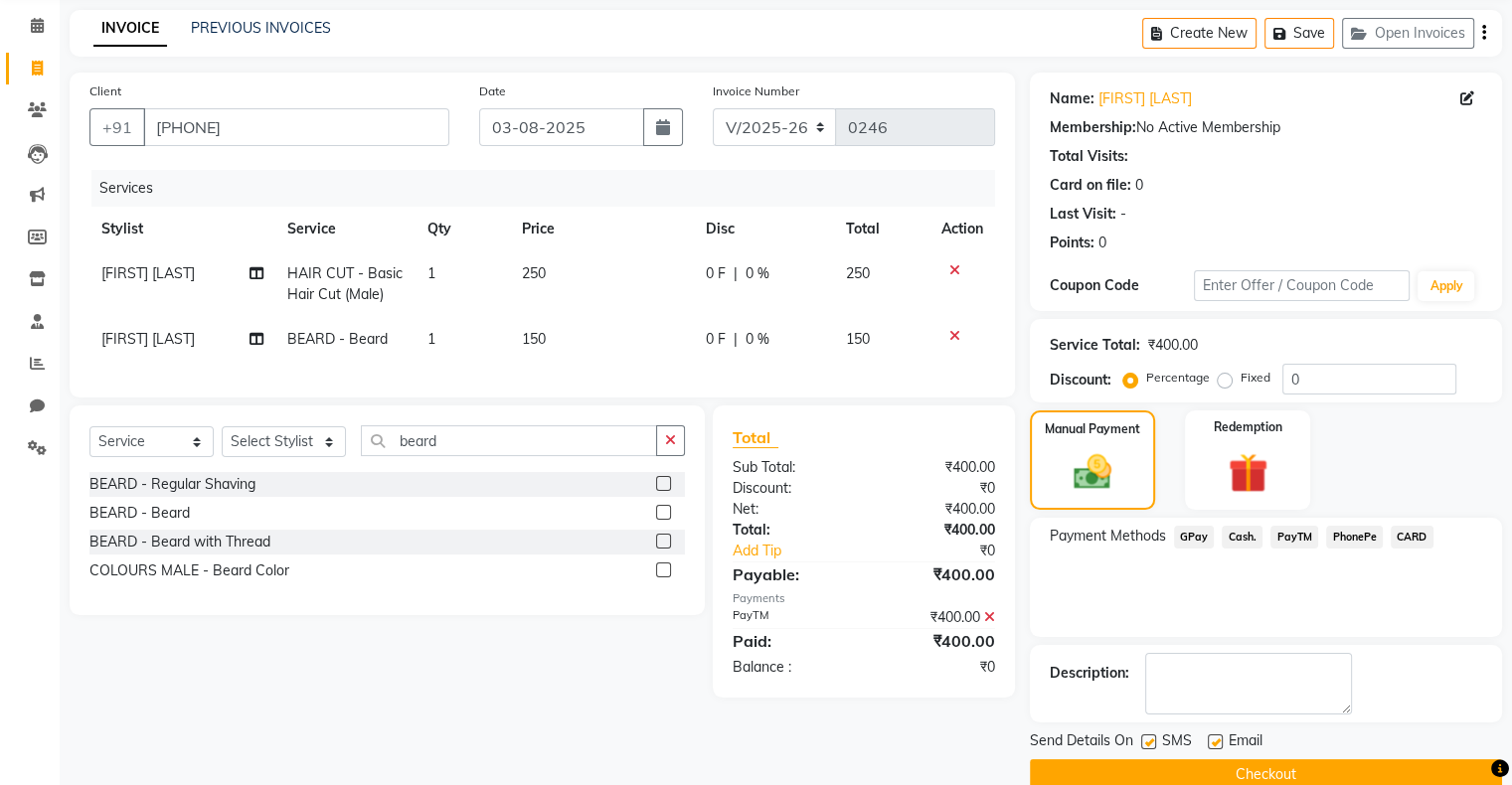 scroll, scrollTop: 109, scrollLeft: 0, axis: vertical 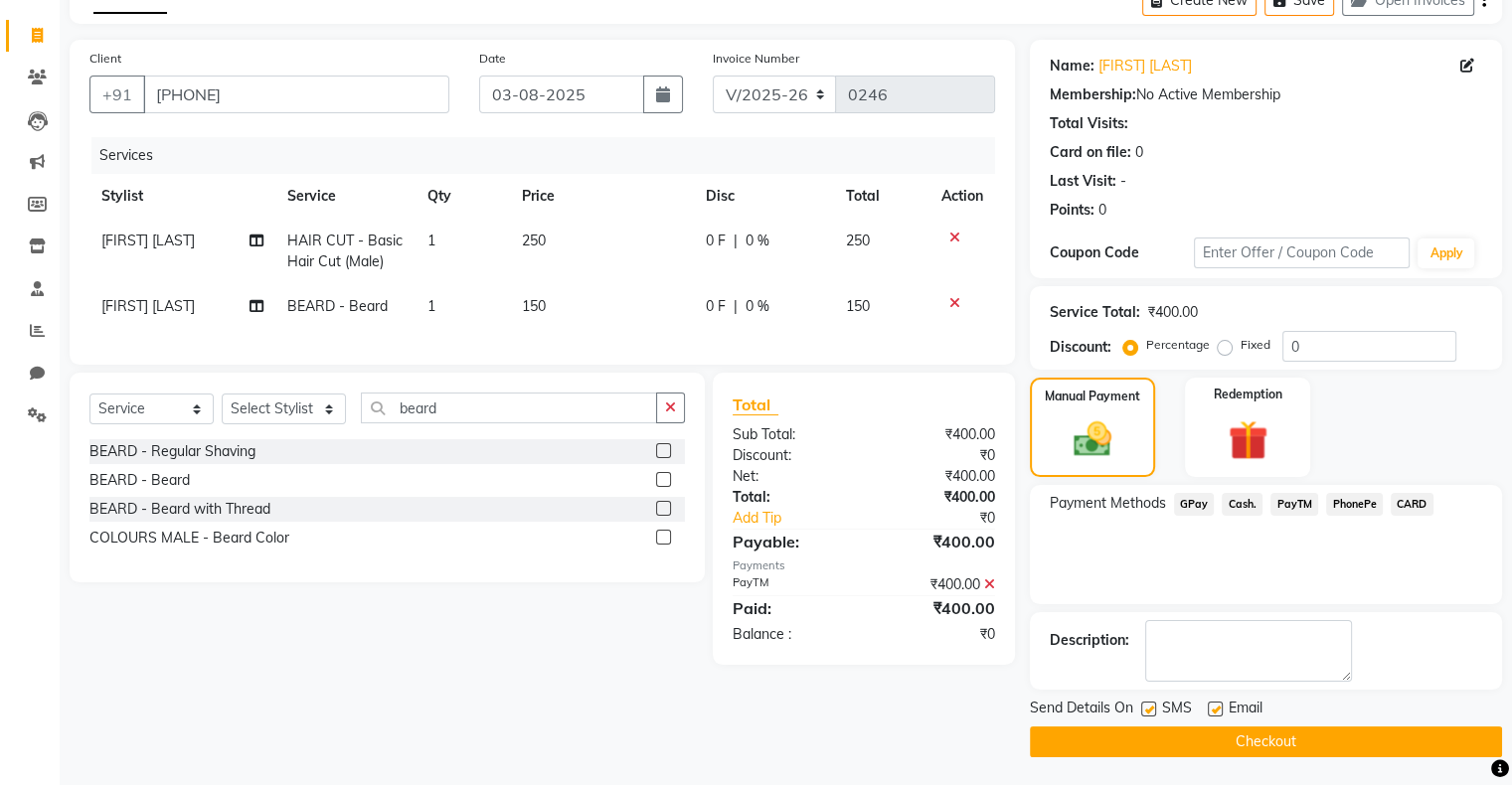 click on "Checkout" 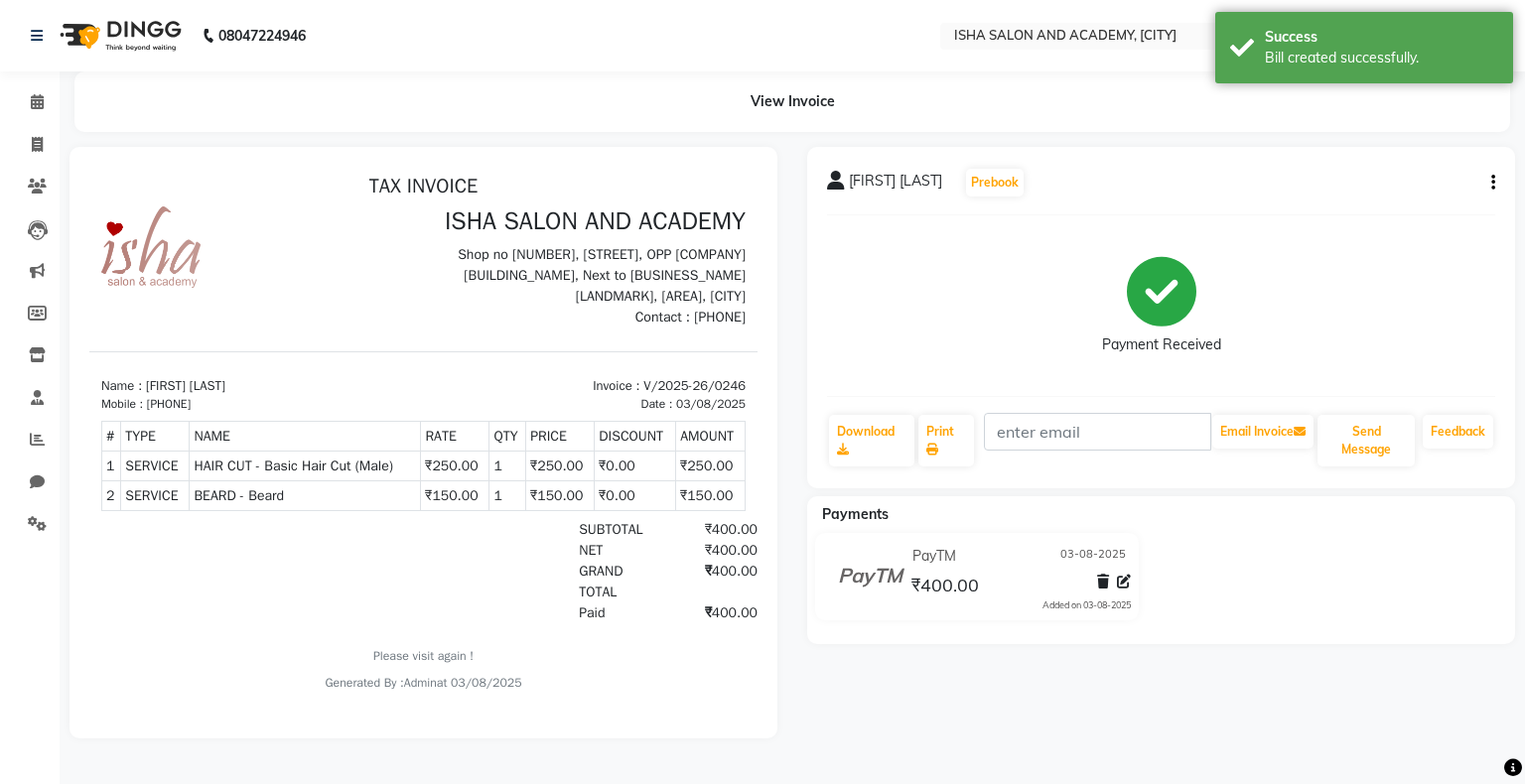 scroll, scrollTop: 0, scrollLeft: 0, axis: both 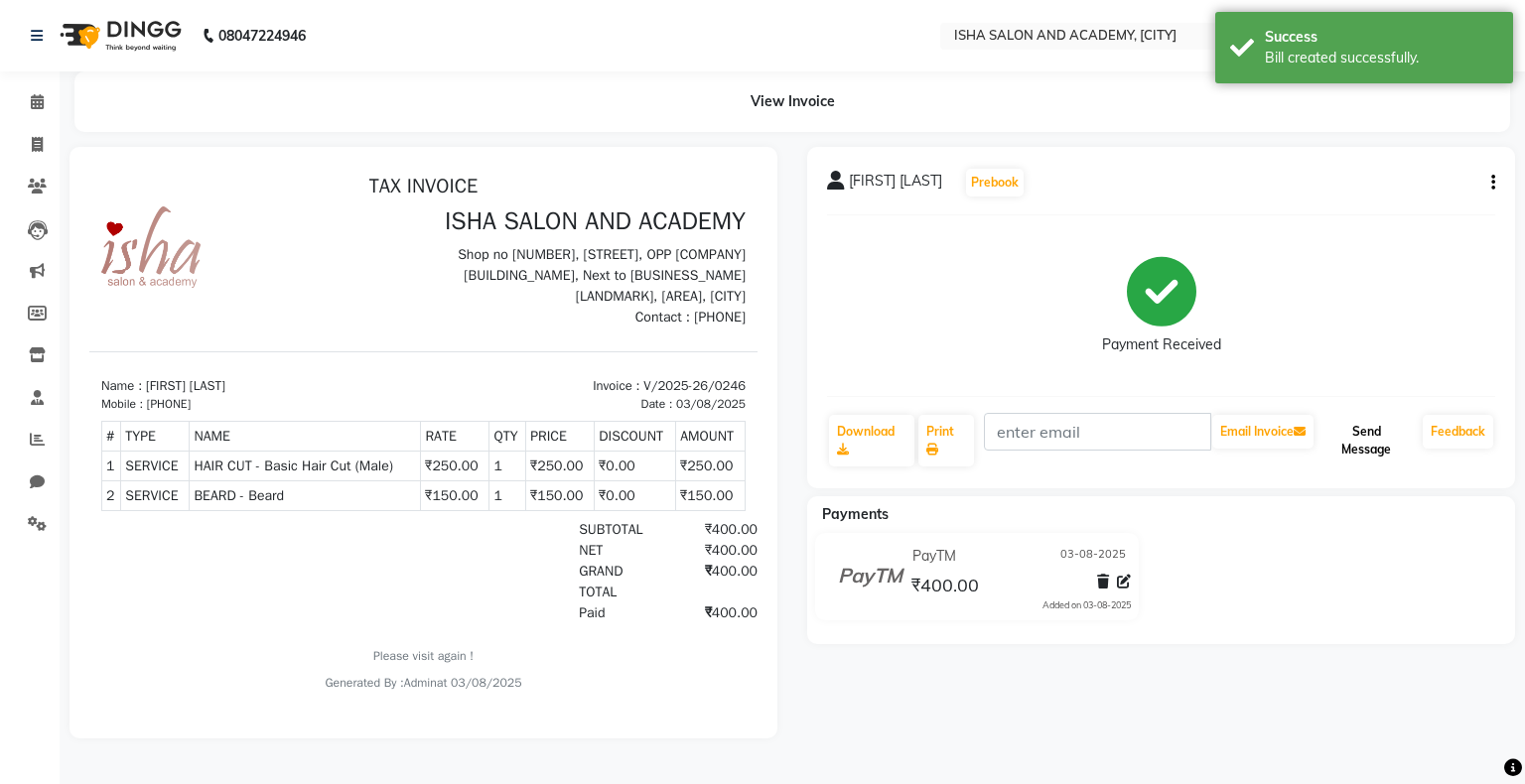 click on "Send Message" 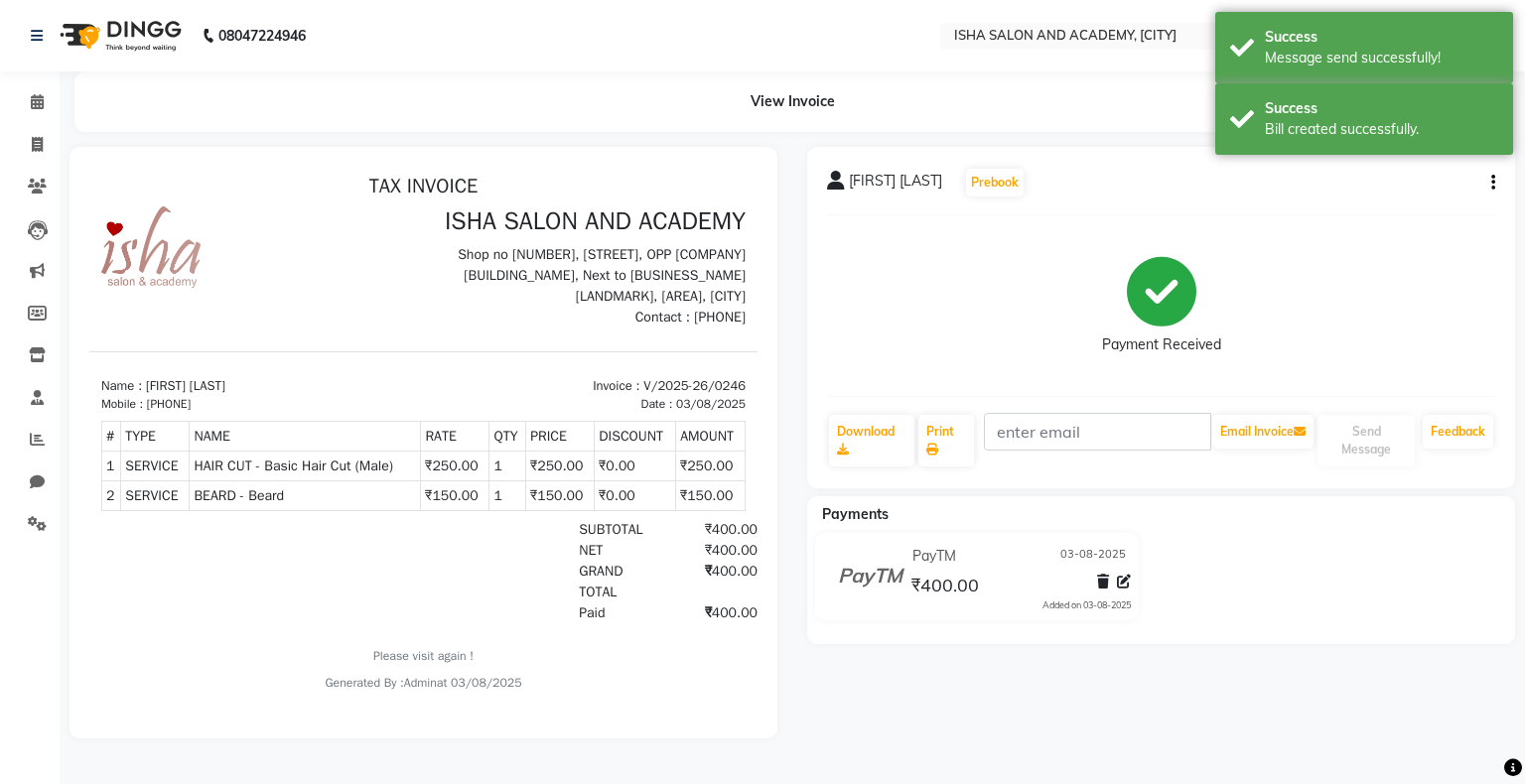 click on "[FIRST] [LAST]   Prebook   Payment Received  Download  Print   Email Invoice   Send Message Feedback" 